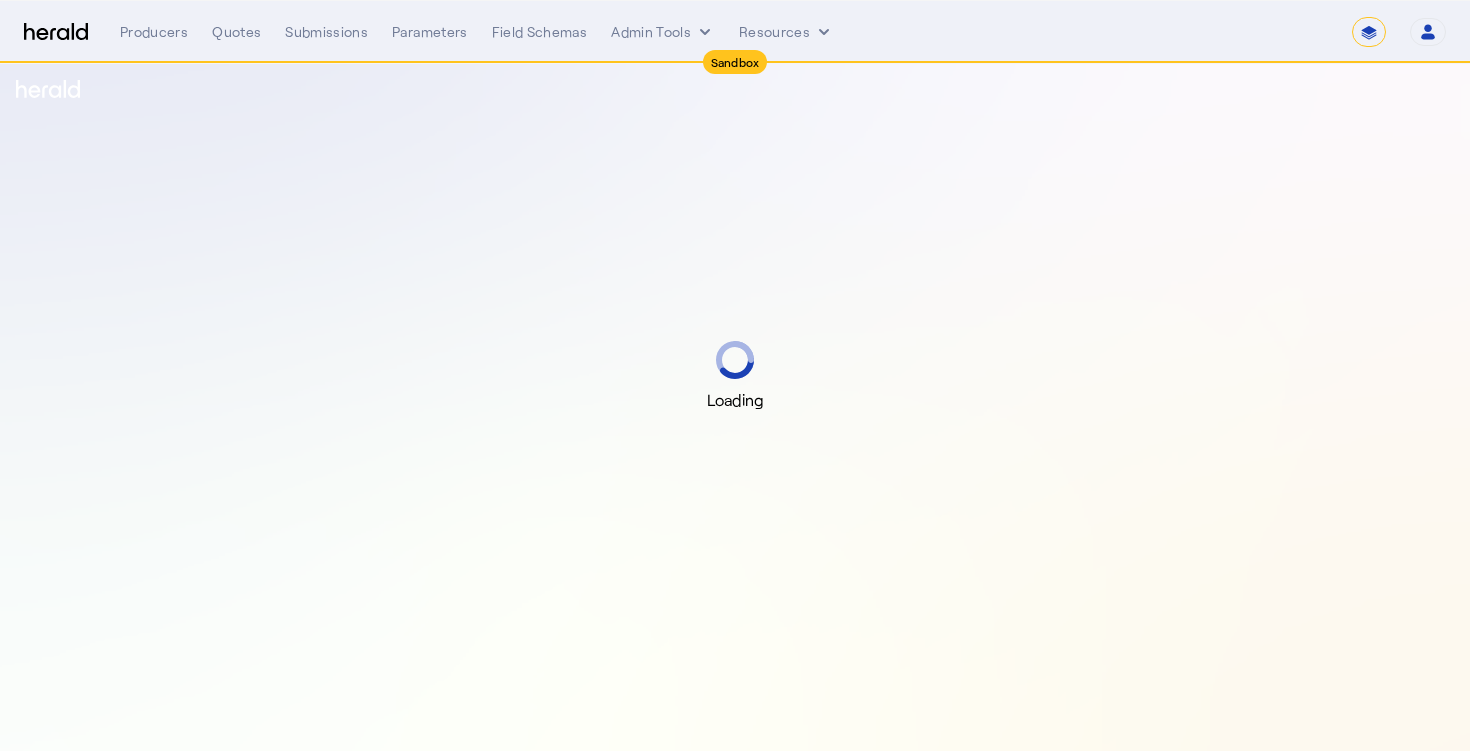 select on "*******" 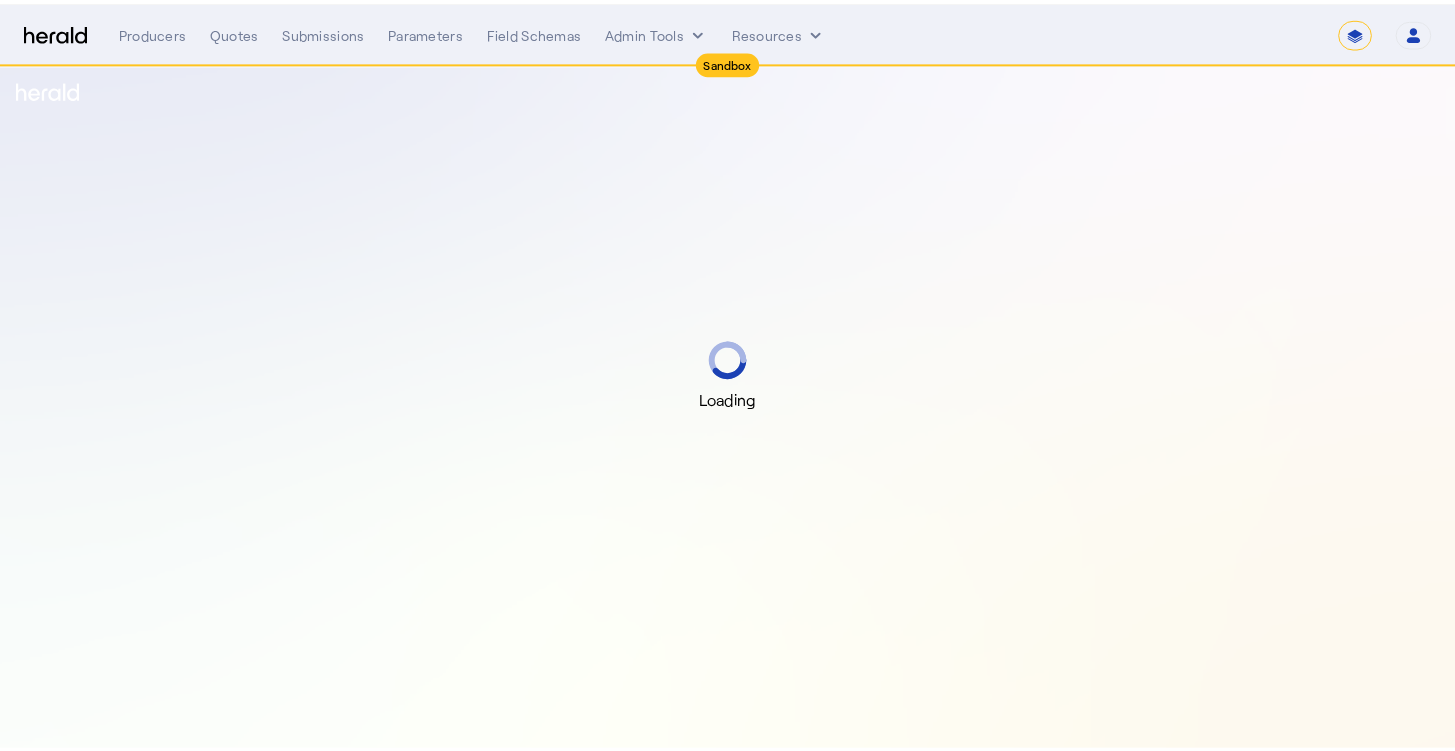 scroll, scrollTop: 0, scrollLeft: 0, axis: both 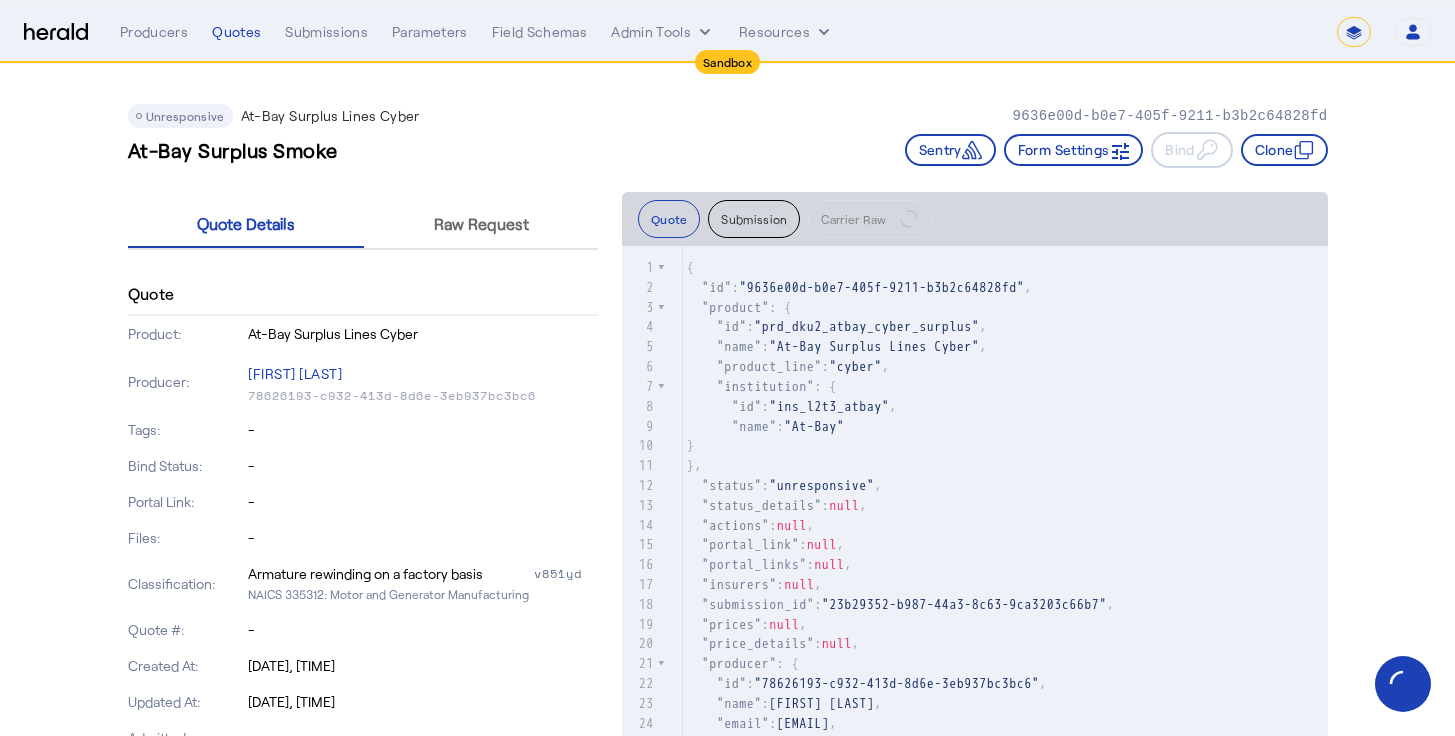 click on "Unresponsive  At-Bay Surplus Lines Cyber   9636e00d-b0e7-405f-9211-b3b2c64828fd   At-Bay Surplus Smoke   Sentry     Form Settings     Bind     Clone" 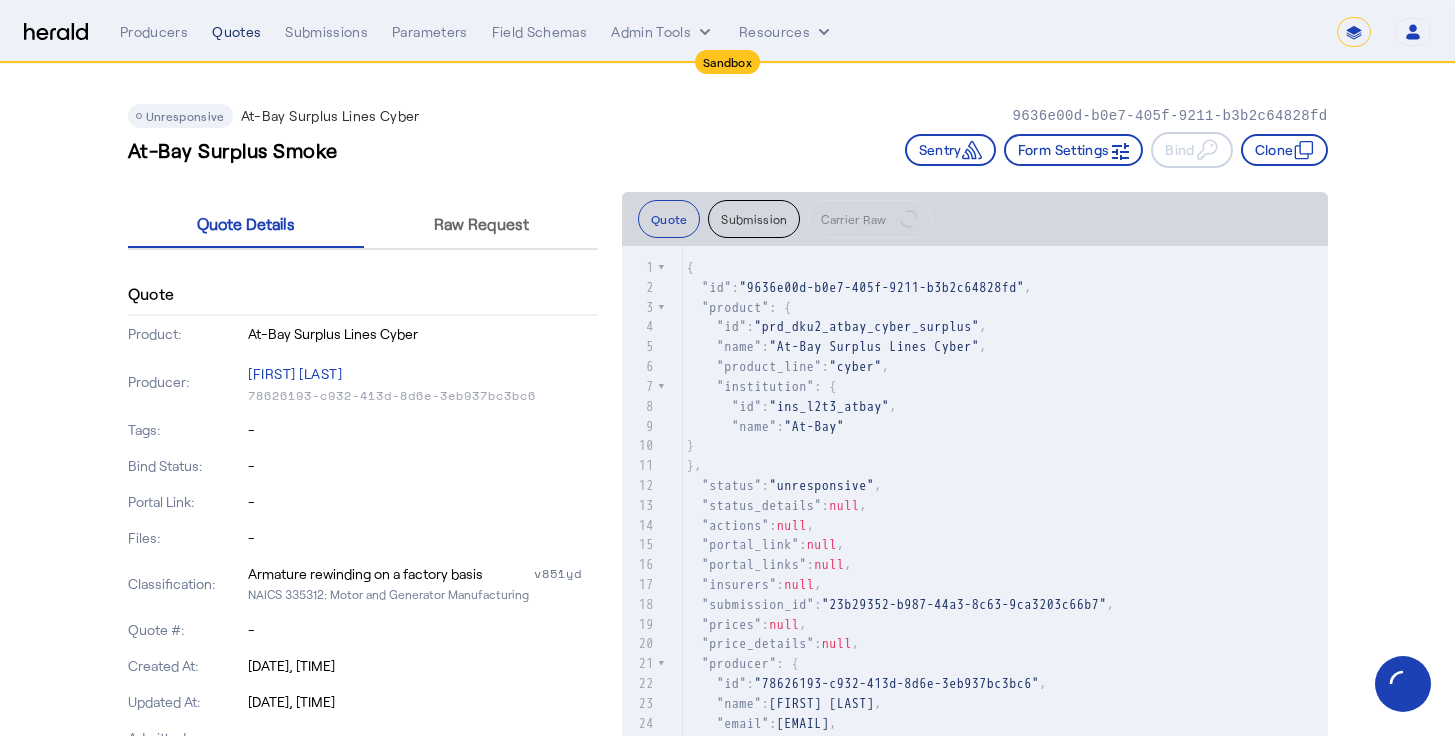 click on "Quotes" at bounding box center [236, 32] 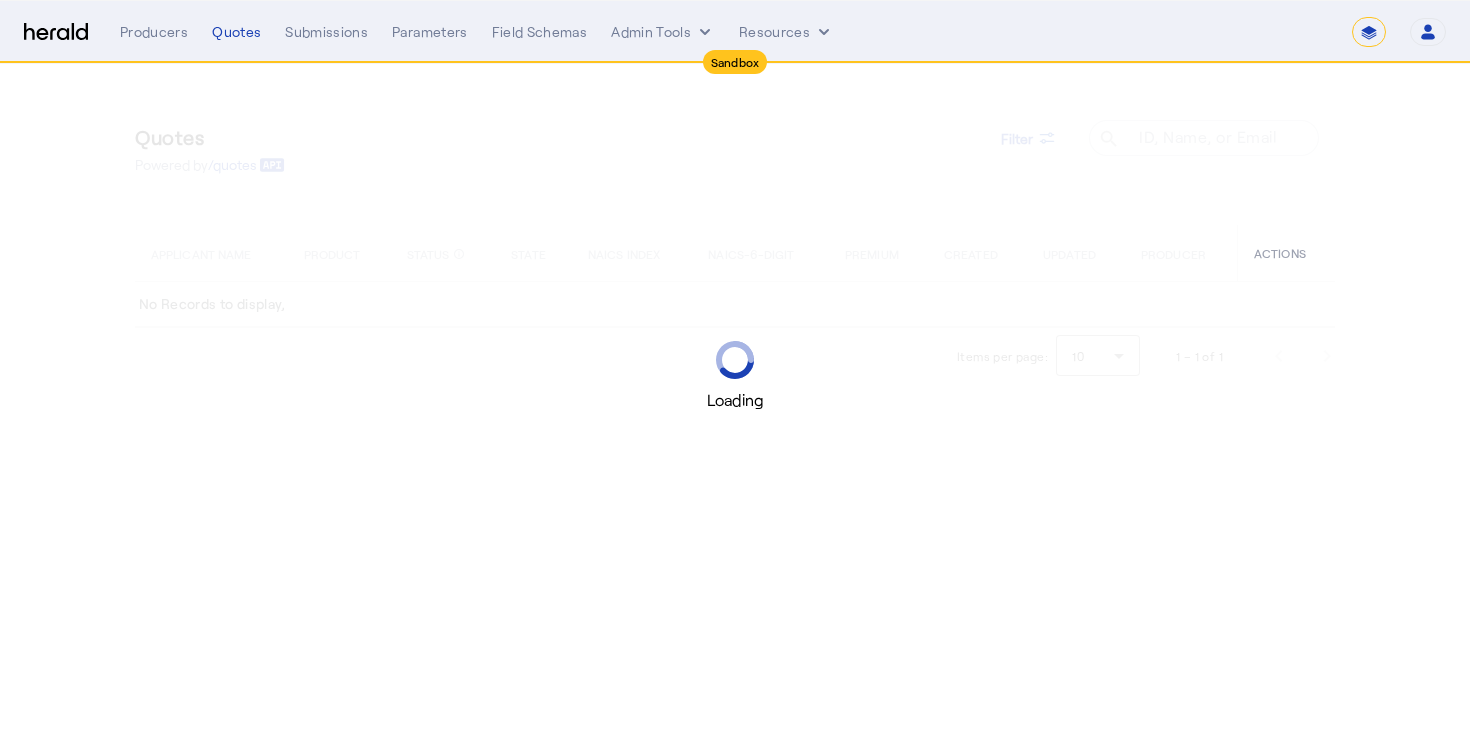 click on "Loading" at bounding box center (735, 375) 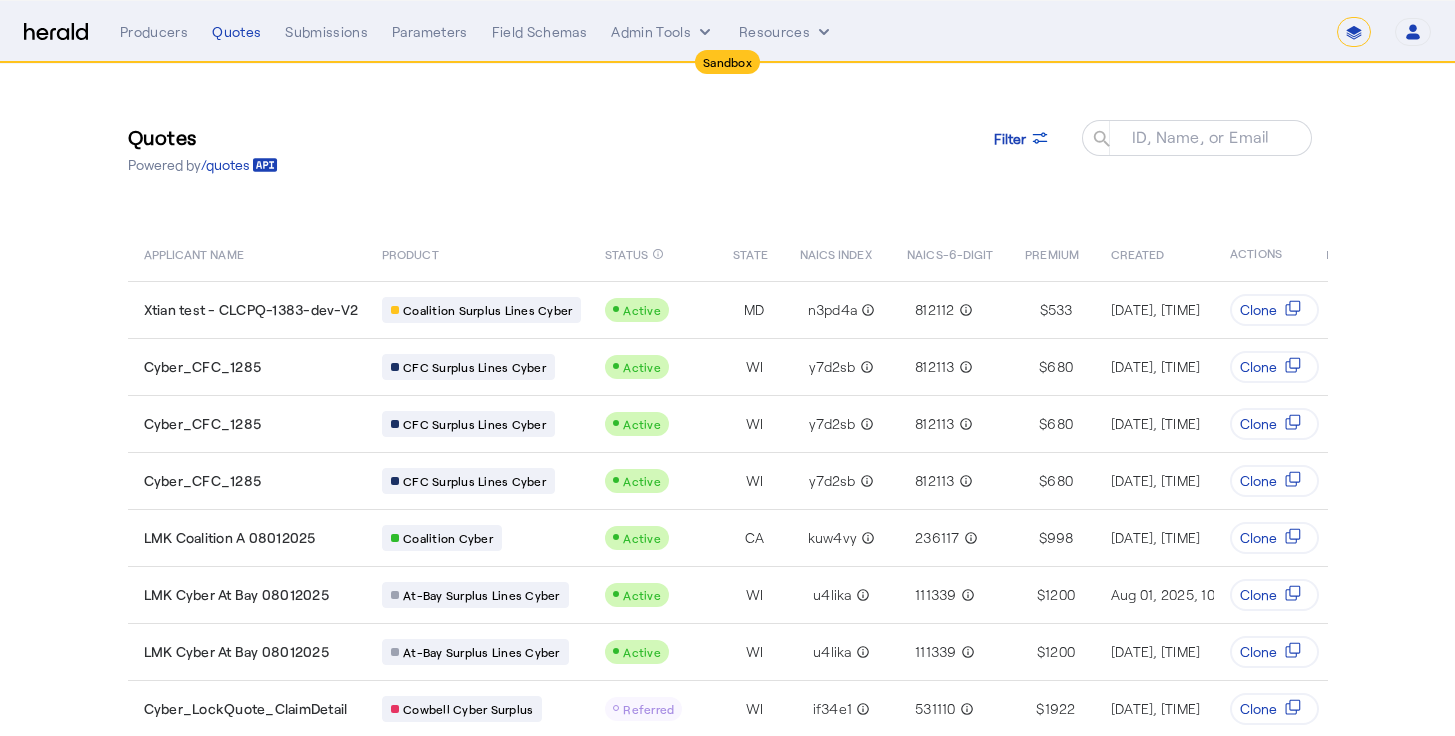 drag, startPoint x: 302, startPoint y: 102, endPoint x: 292, endPoint y: 100, distance: 10.198039 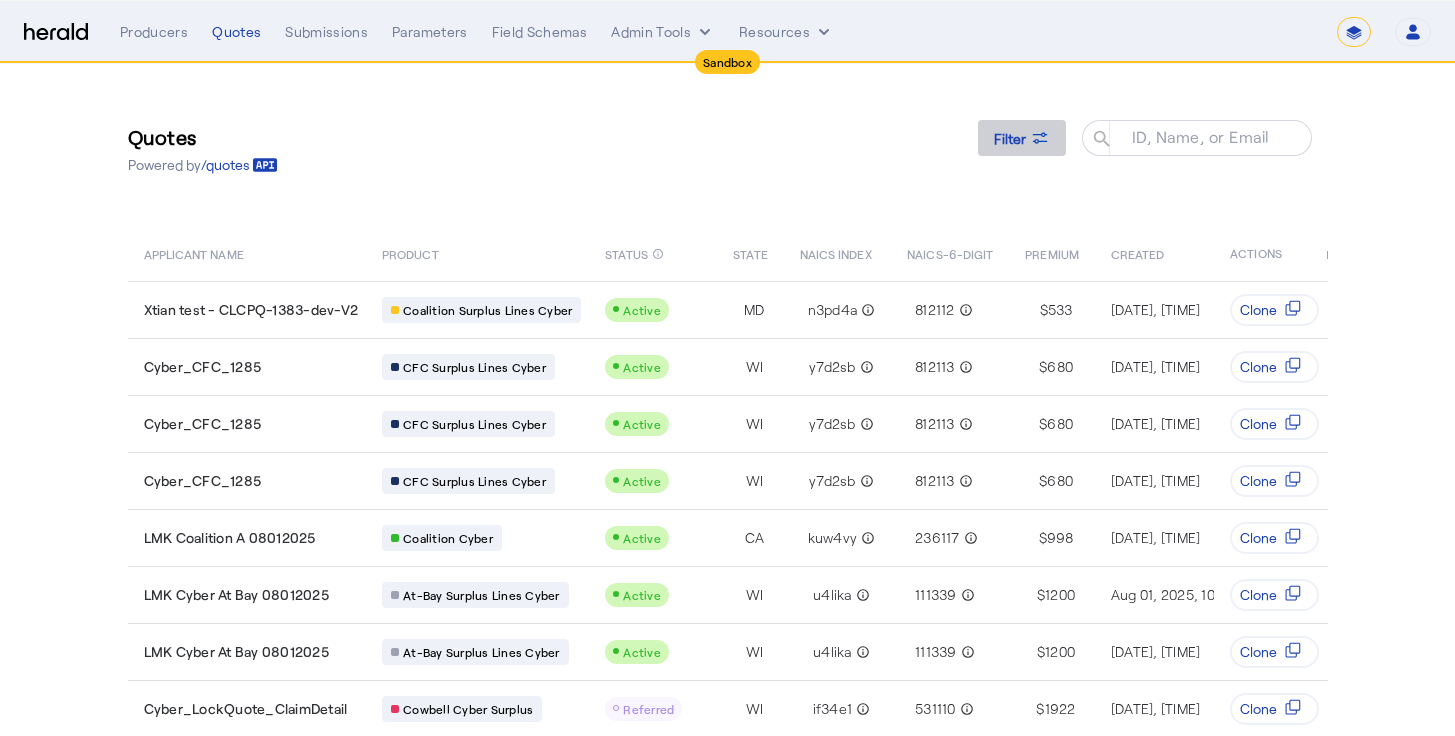 click on "Filter" at bounding box center [1010, 138] 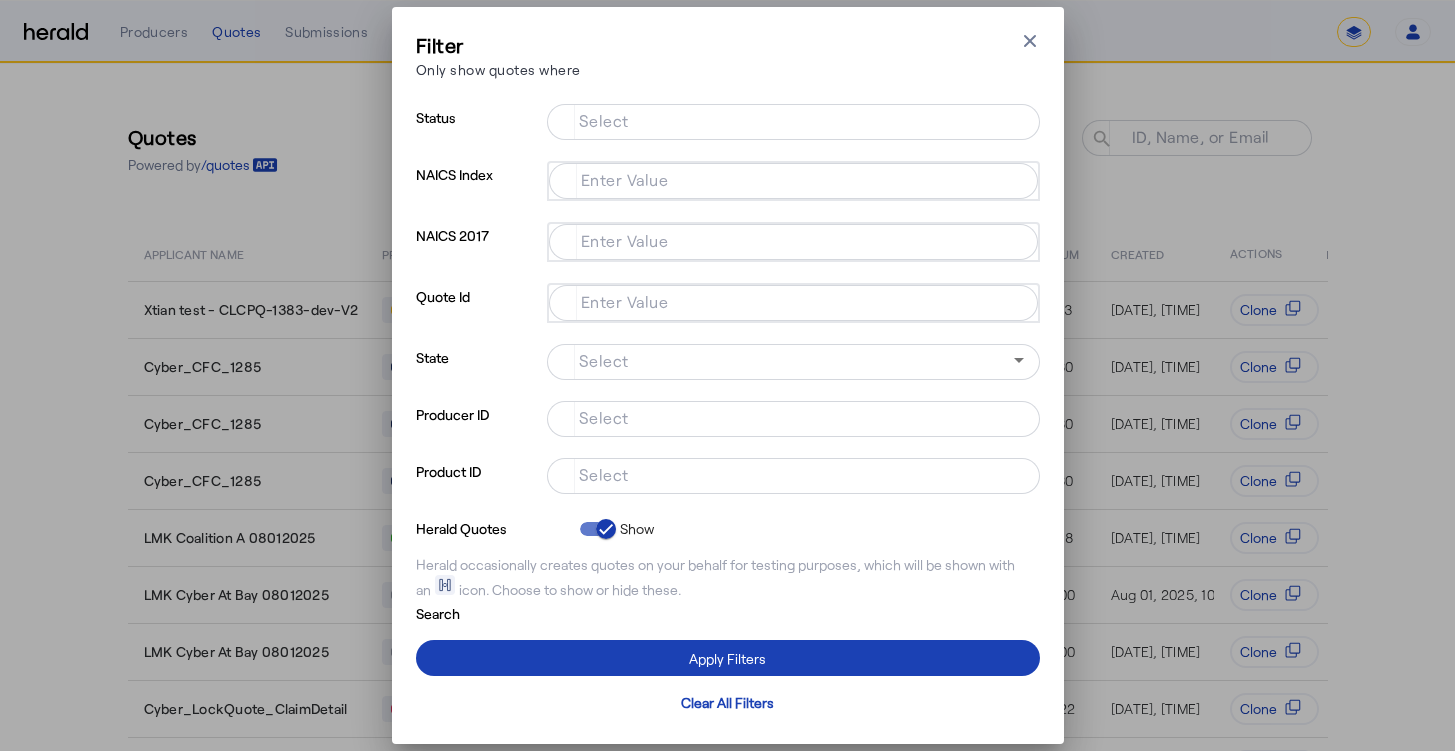 click on "Select" at bounding box center (789, 120) 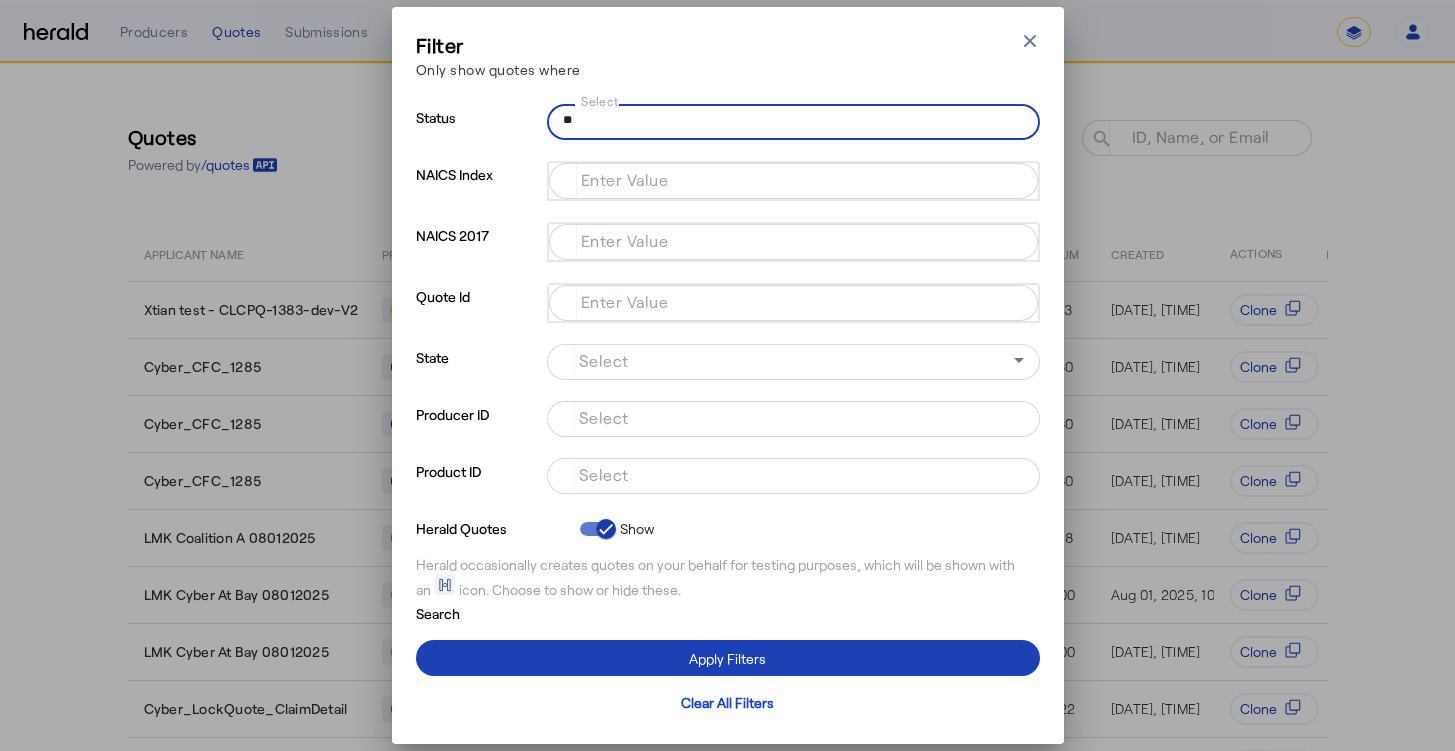 type on "*" 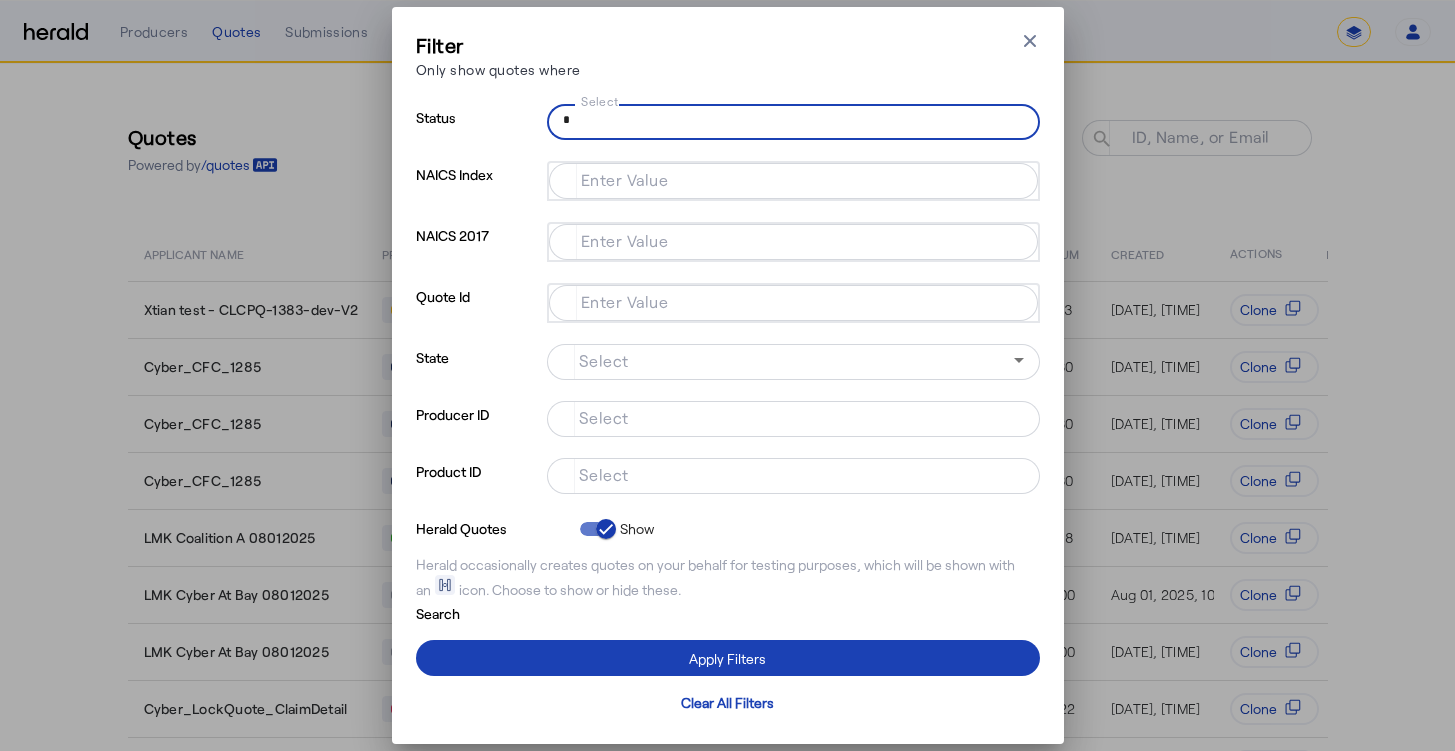 type 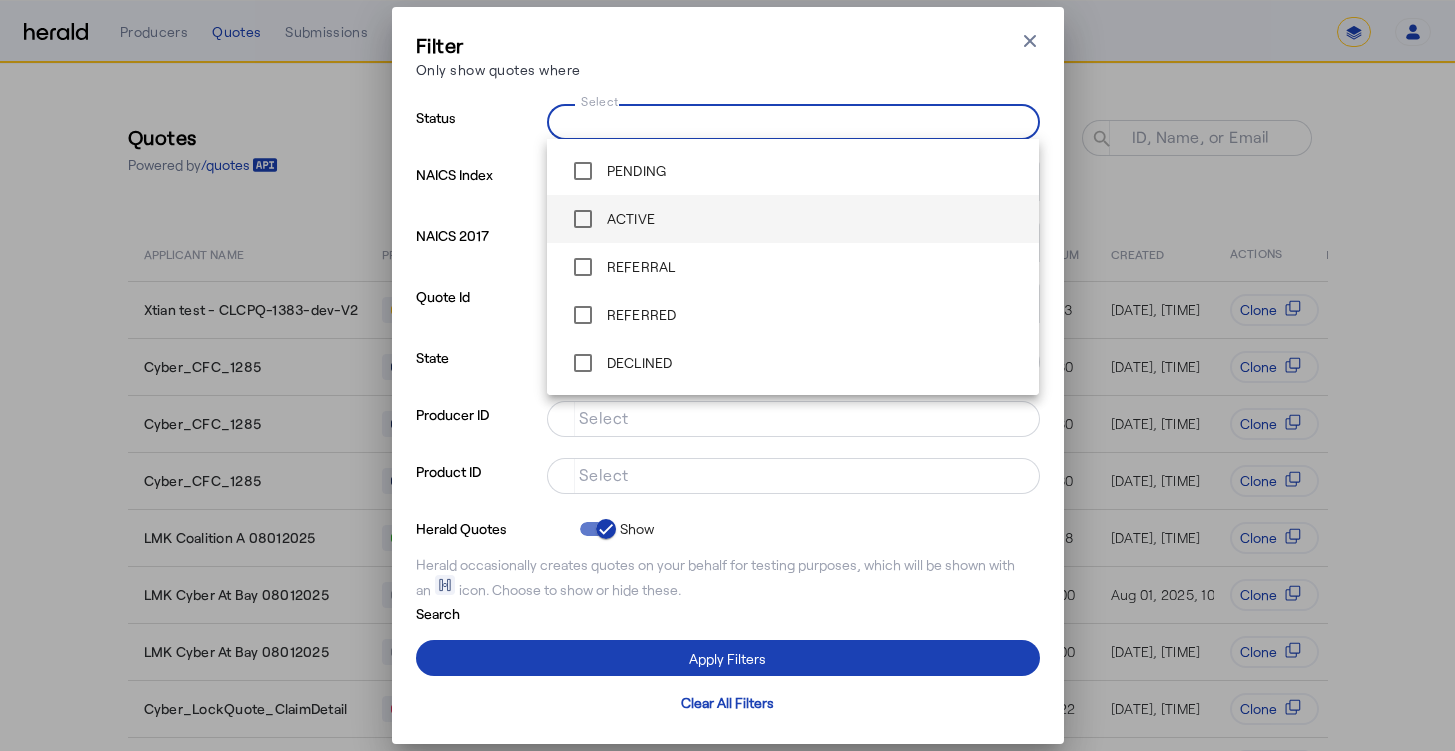 click on "ACTIVE" at bounding box center (629, 219) 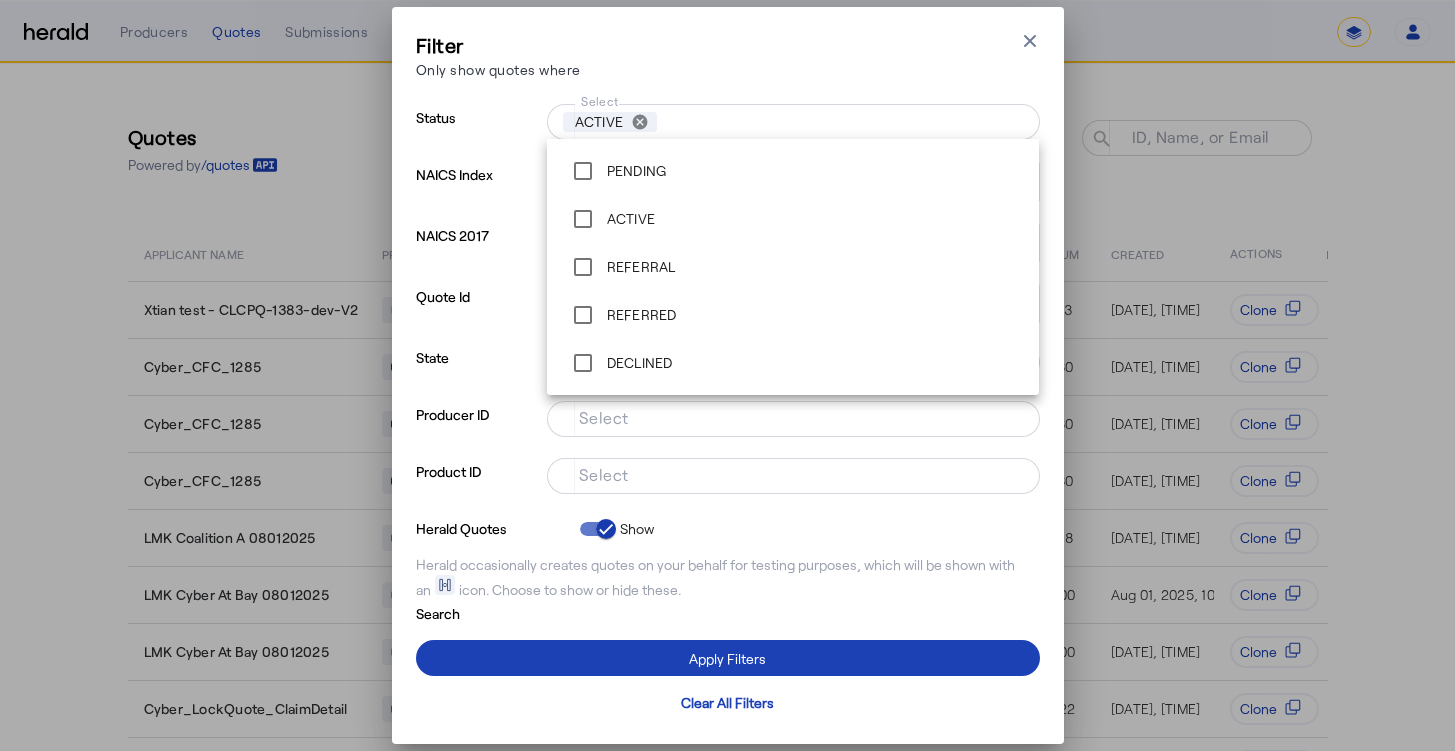 click on "NAICS 2017" at bounding box center (477, 252) 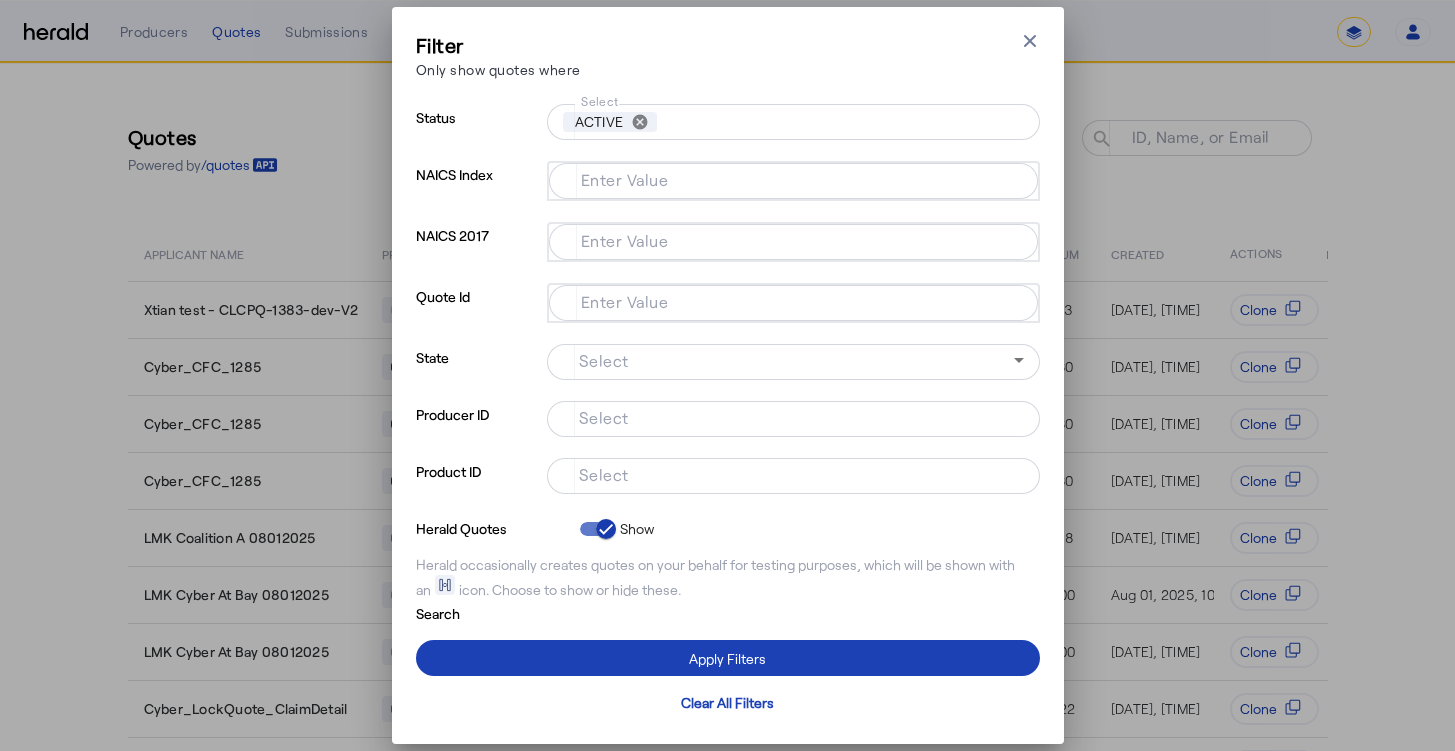 drag, startPoint x: 484, startPoint y: 400, endPoint x: 542, endPoint y: 474, distance: 94.02127 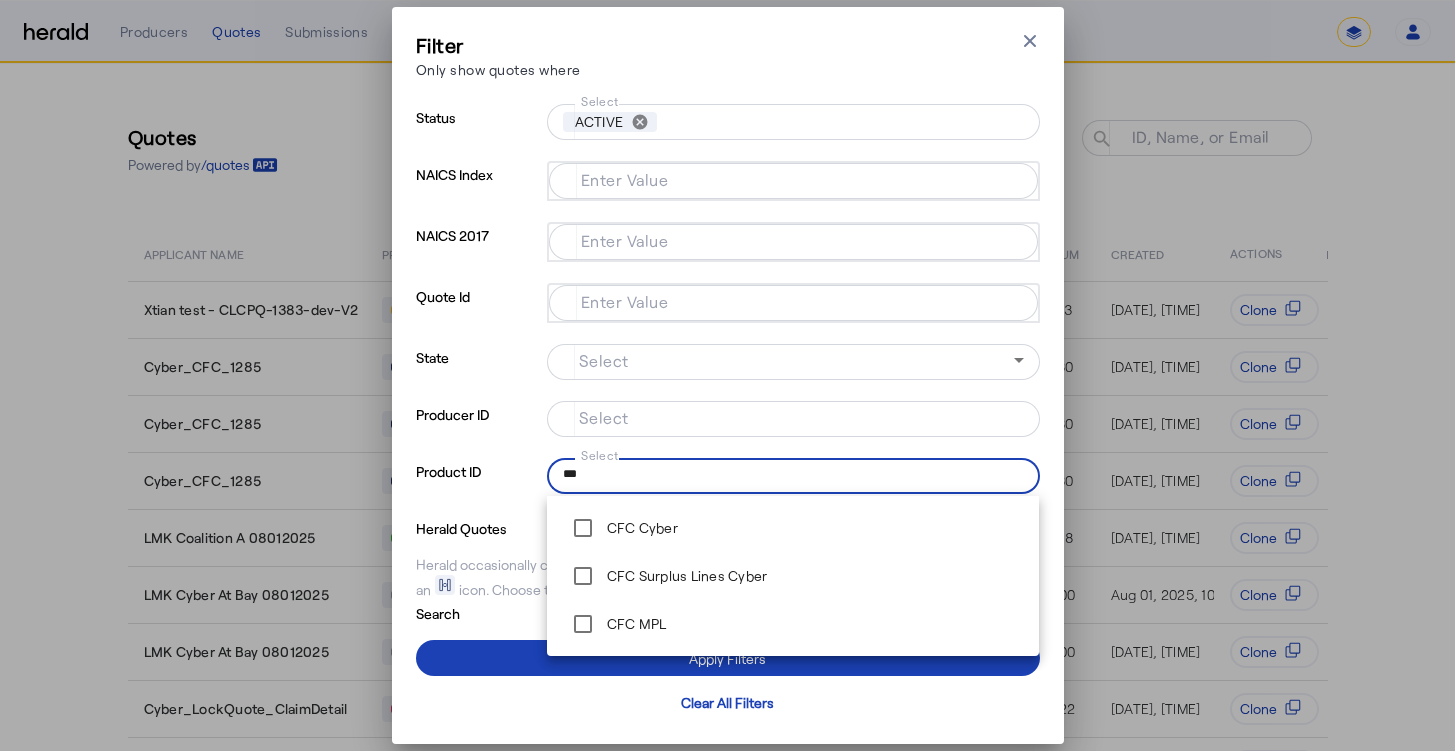 click on "***" at bounding box center [789, 474] 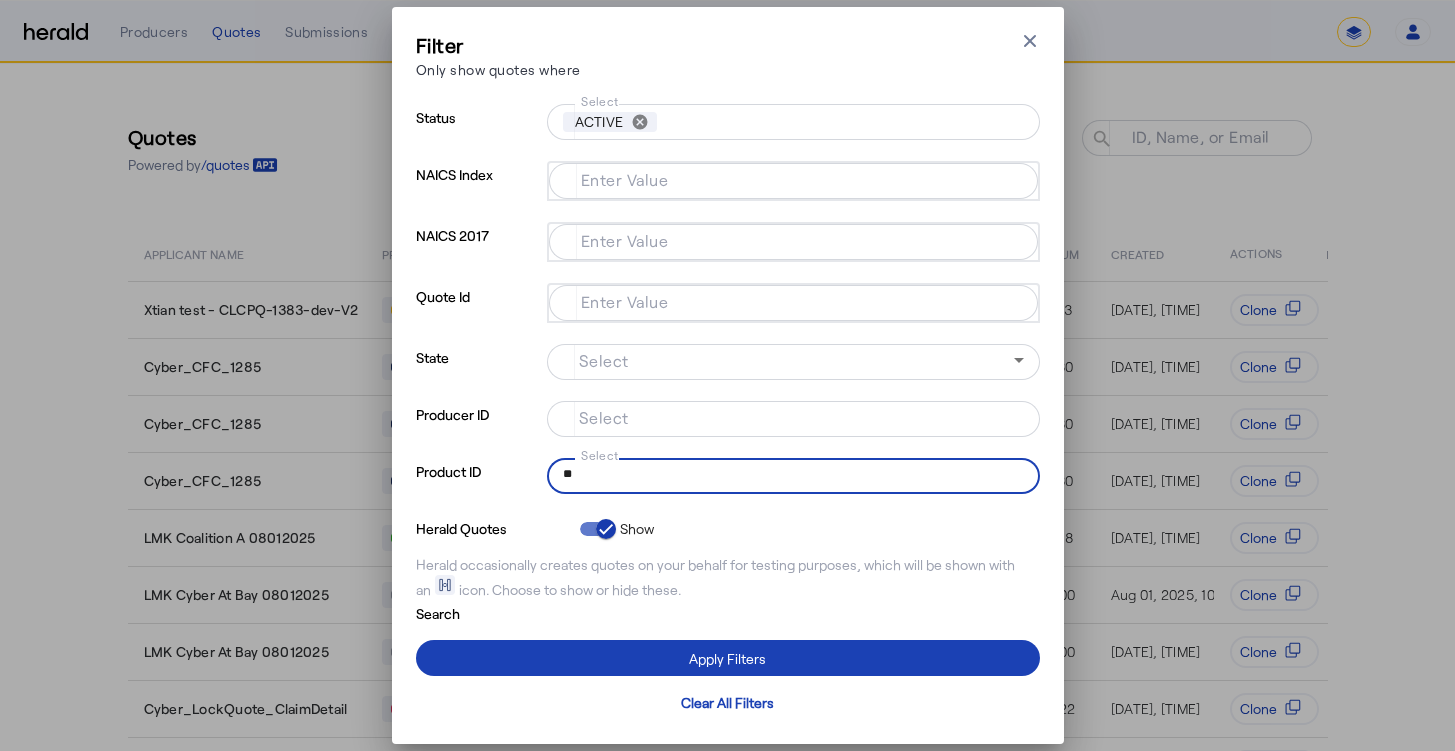type on "*" 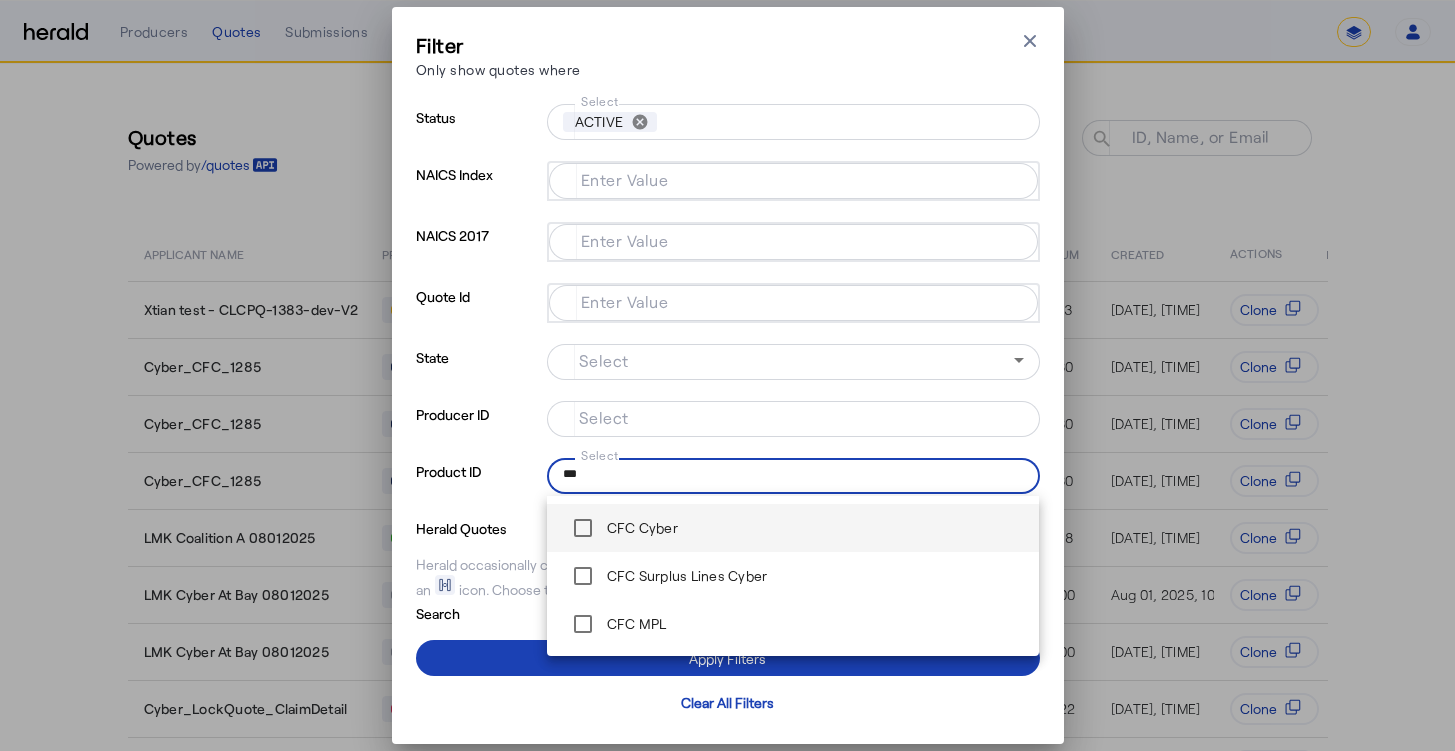 type on "***" 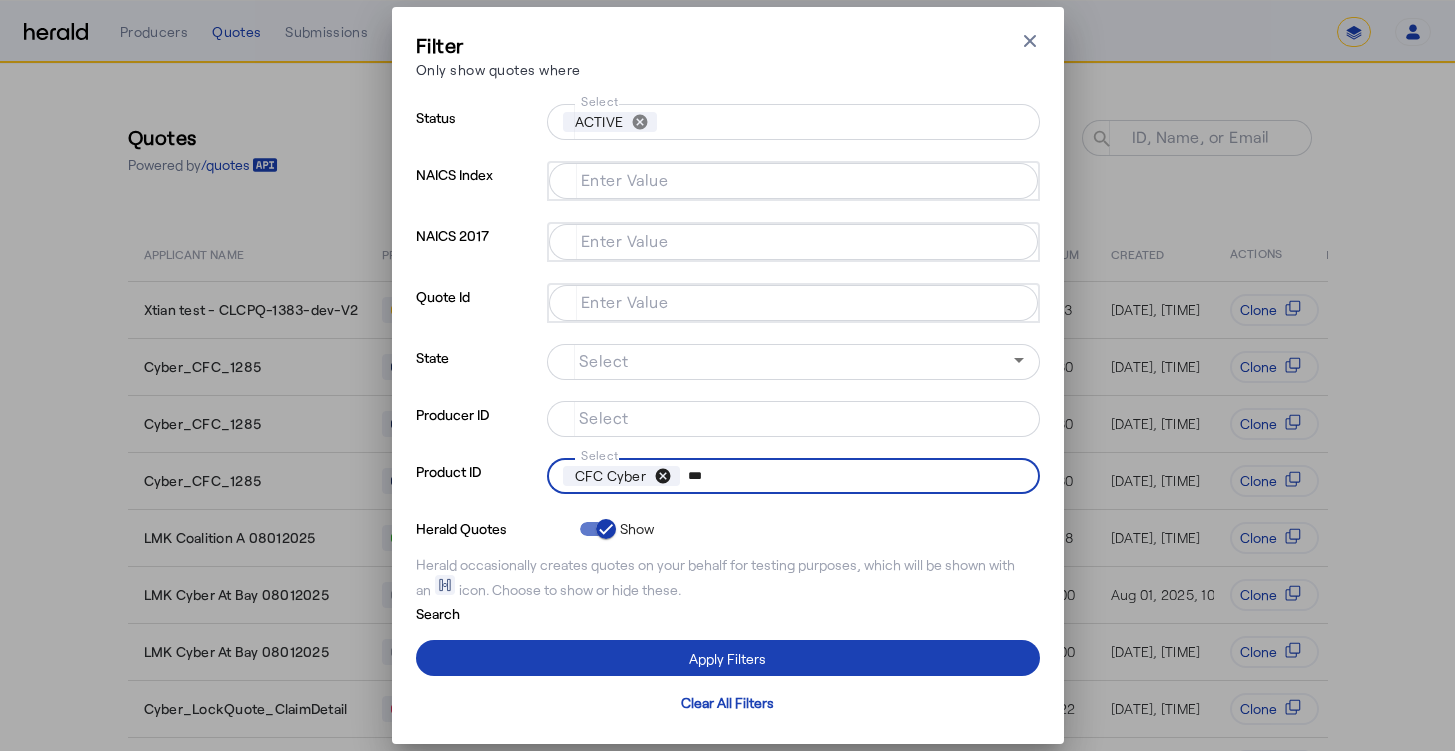 click on "cancel" at bounding box center (663, 476) 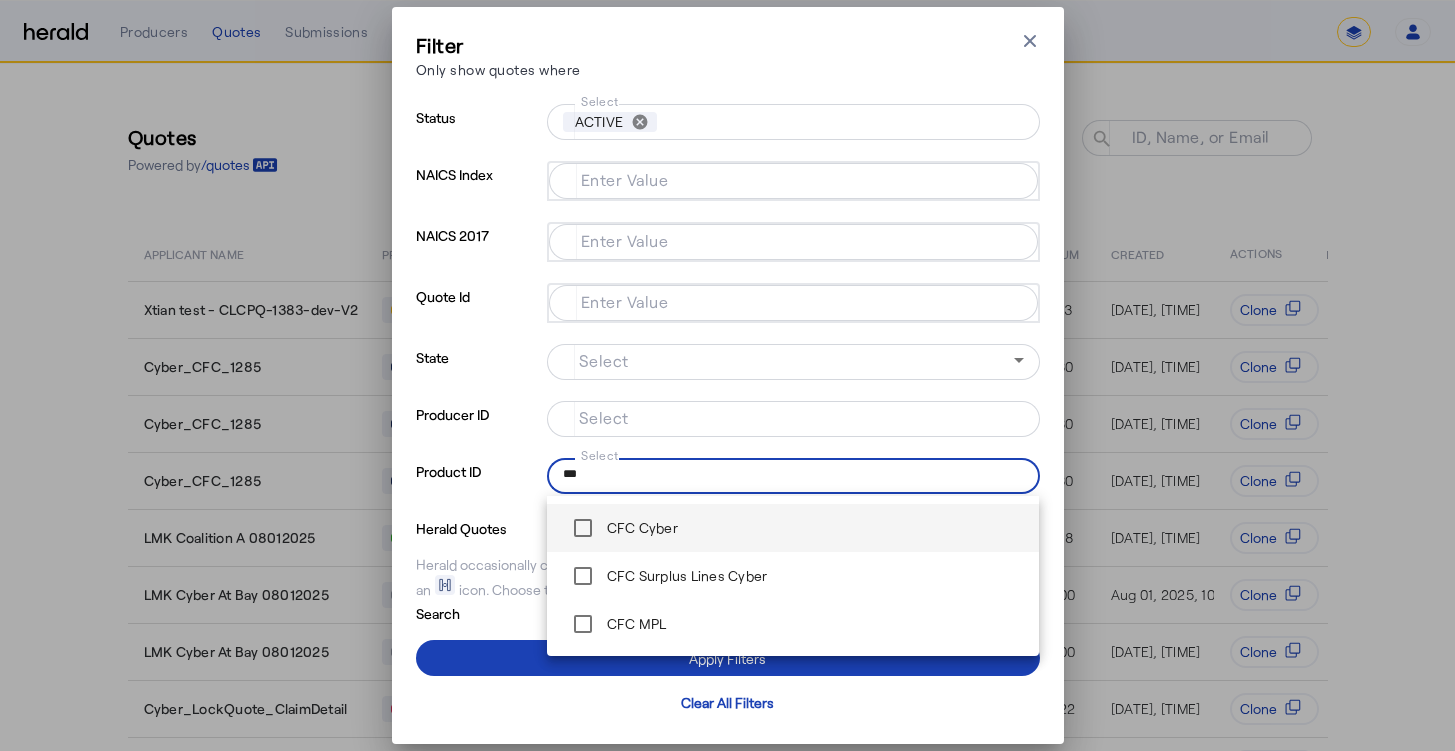 click on "***" at bounding box center (789, 474) 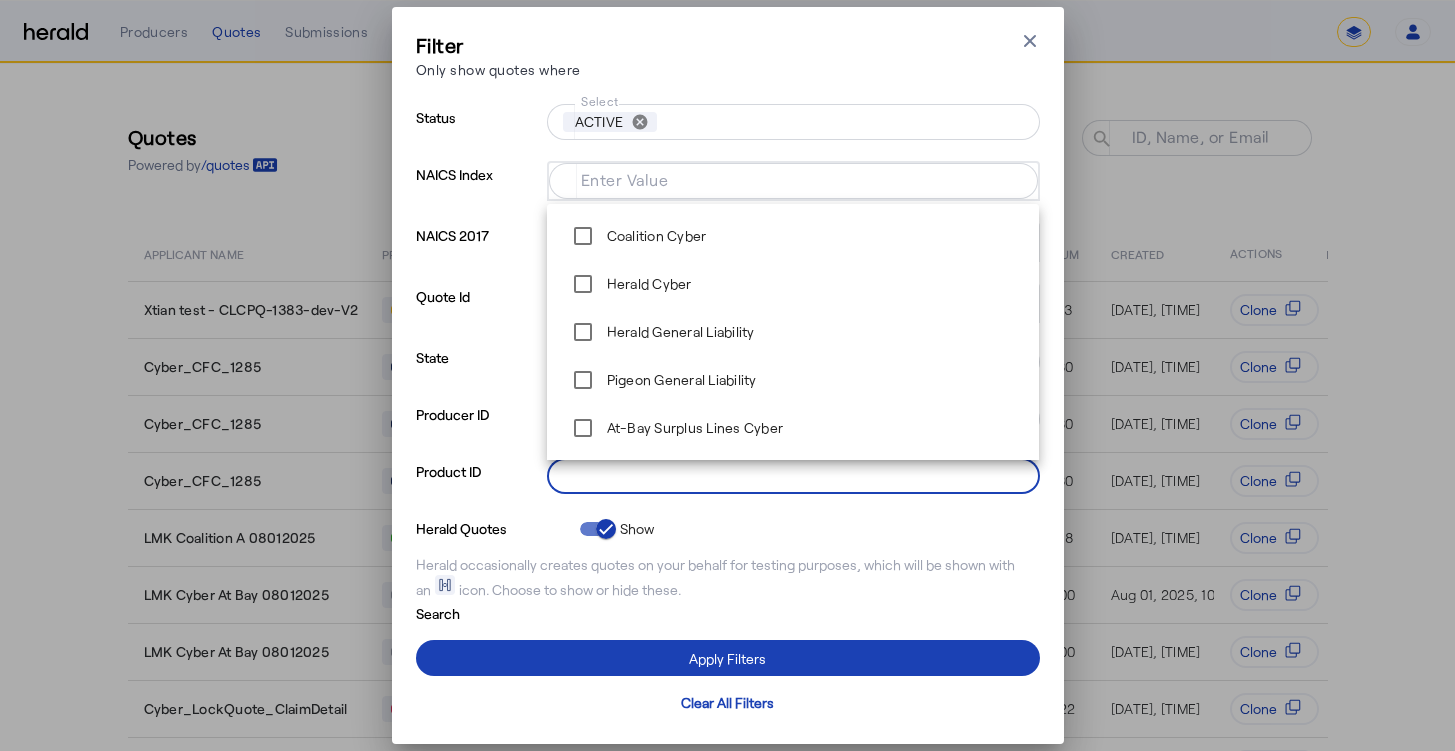 type 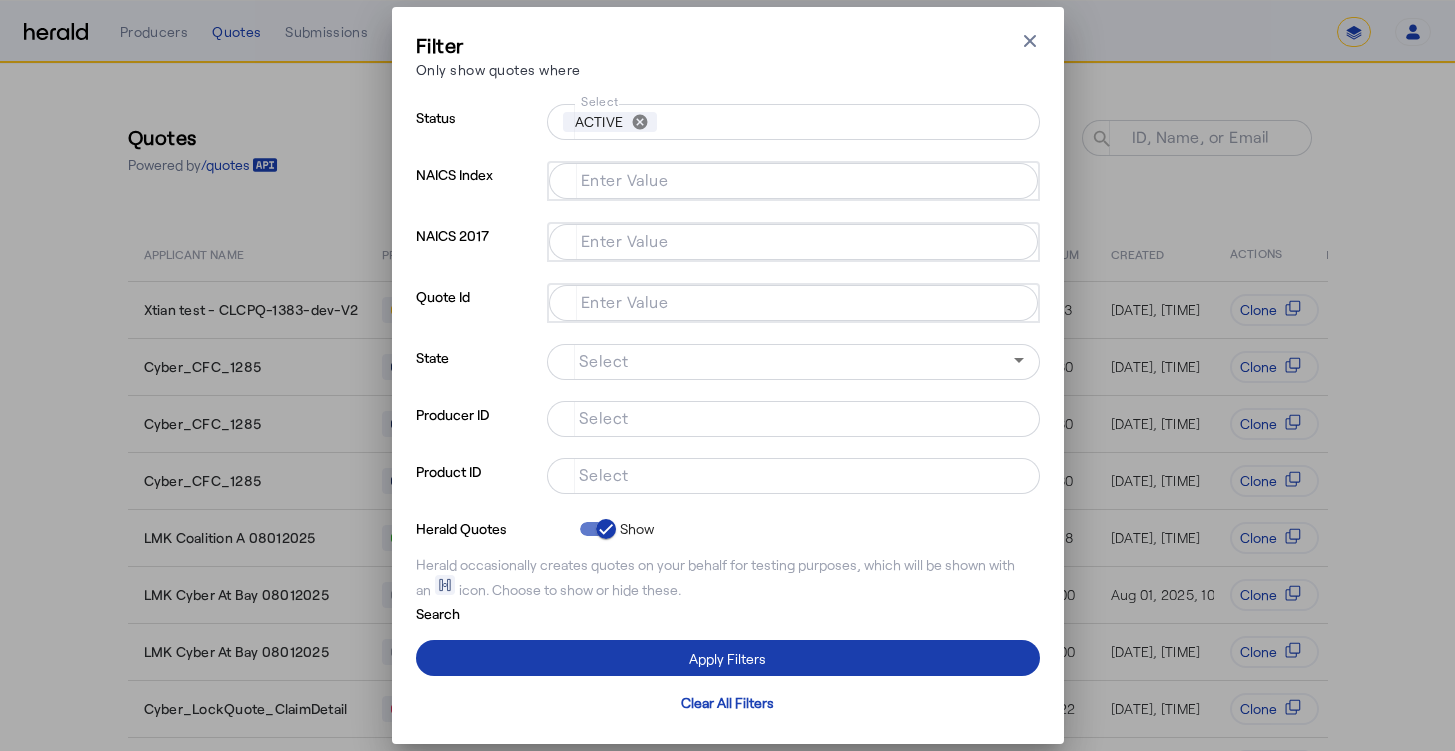 click at bounding box center (728, 658) 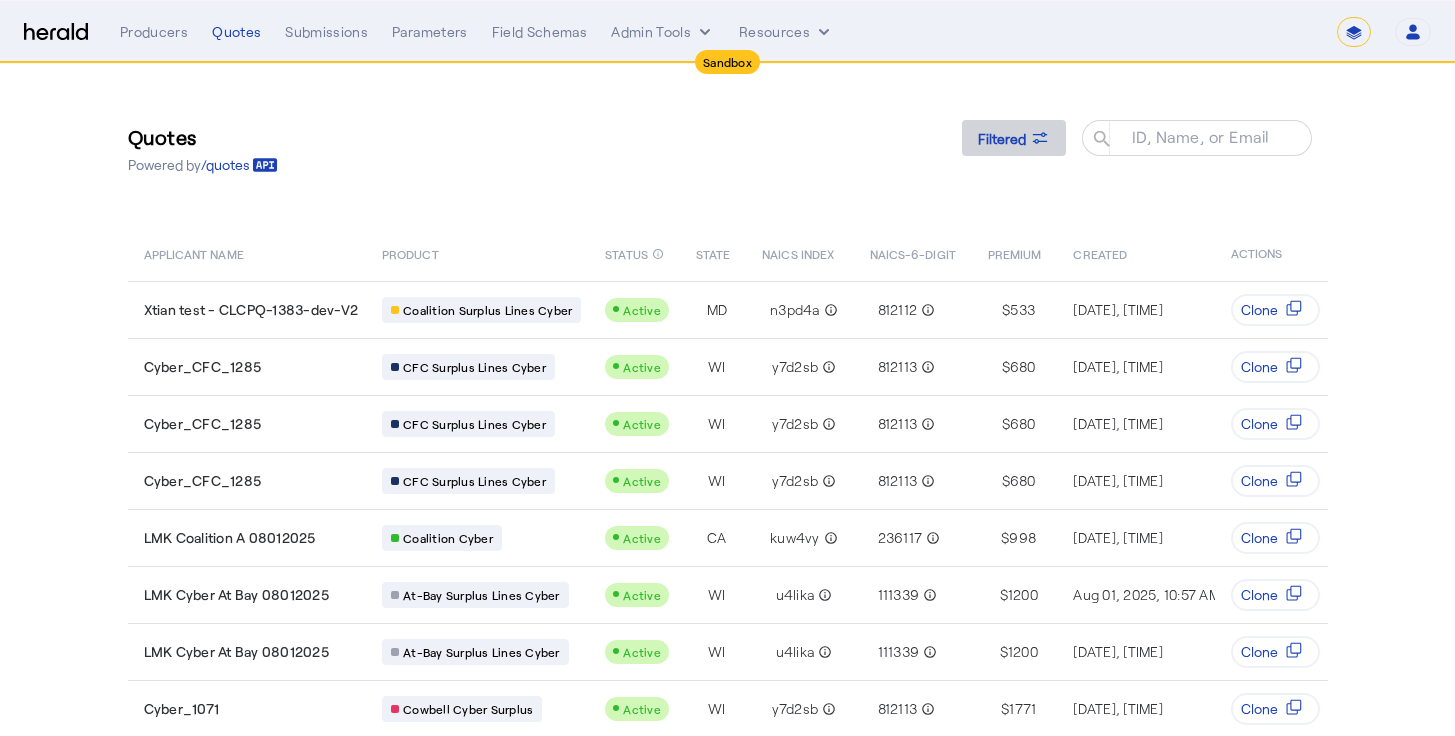 click at bounding box center (1014, 138) 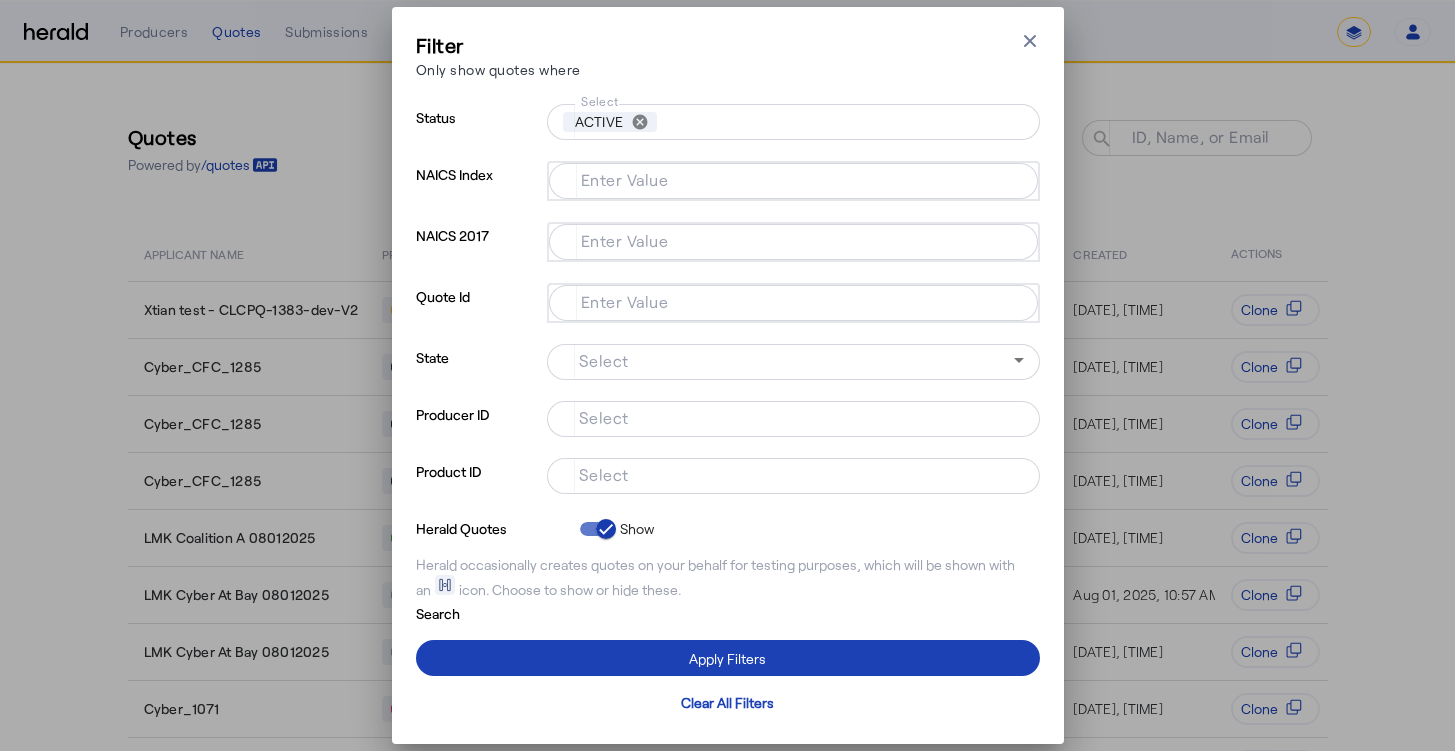 click on "Select" at bounding box center [789, 474] 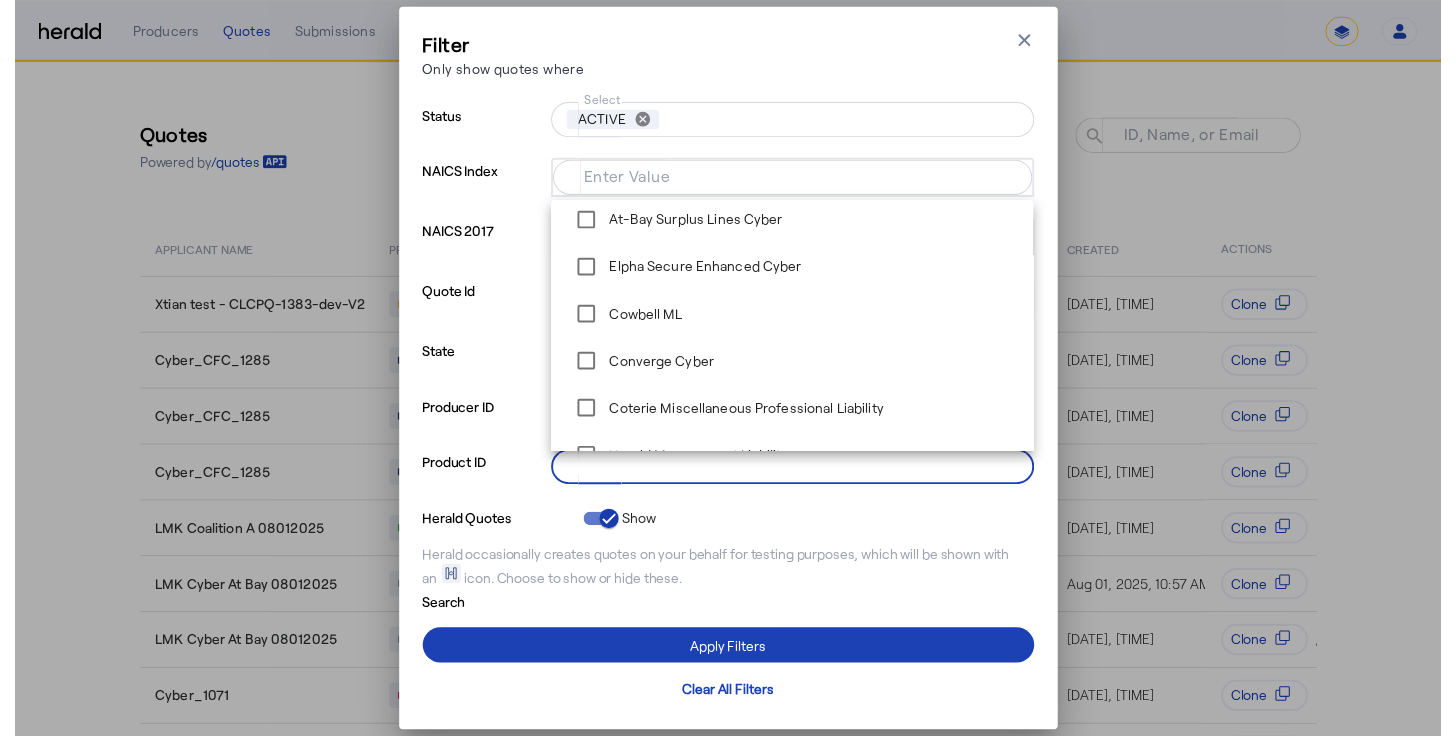 scroll, scrollTop: 0, scrollLeft: 0, axis: both 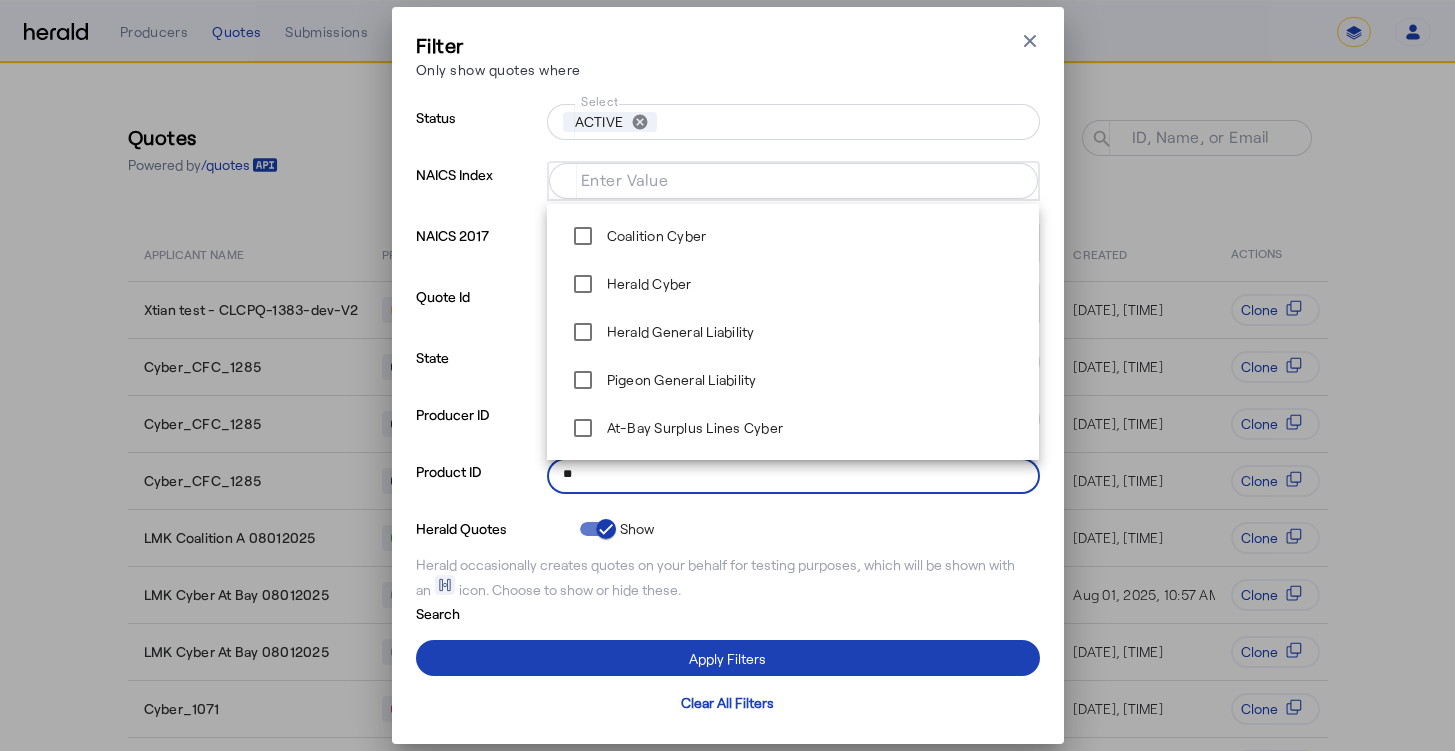 type on "*" 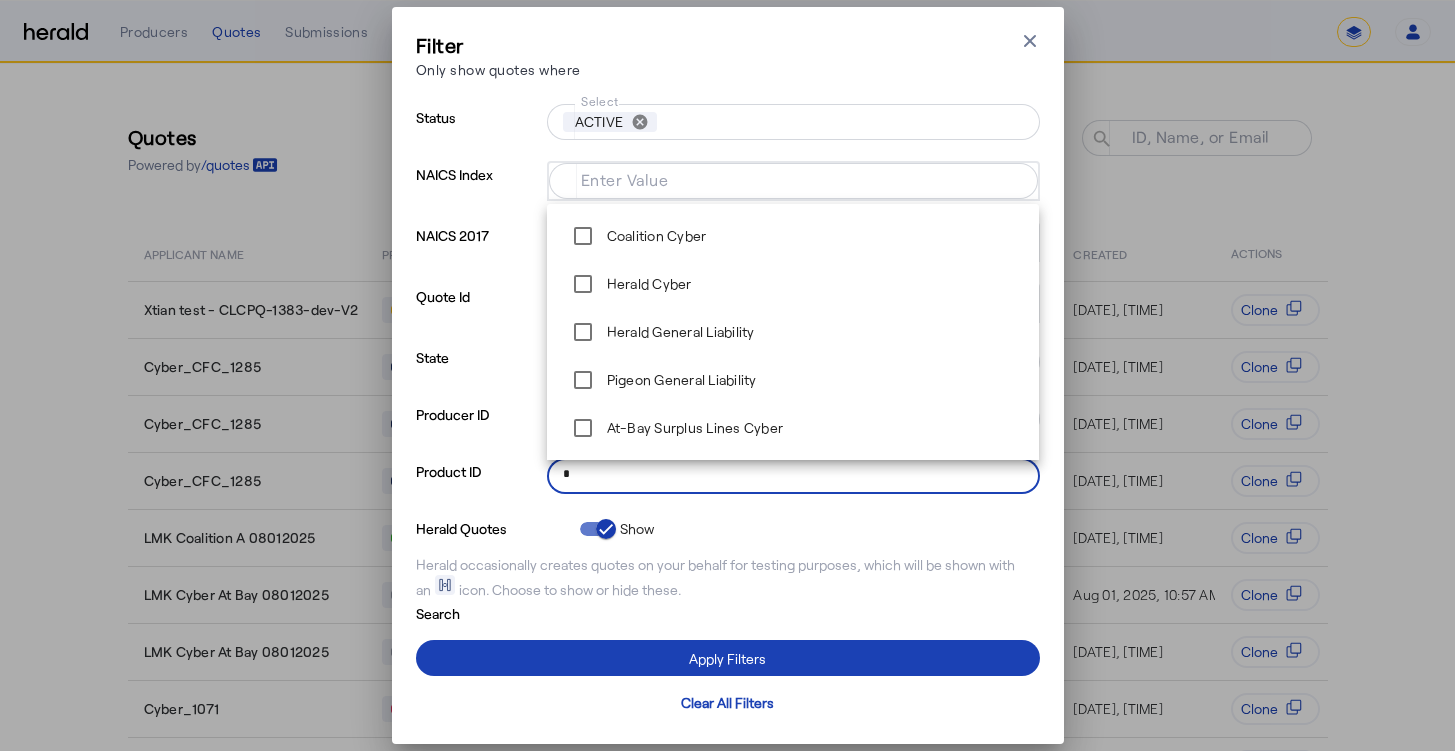 type 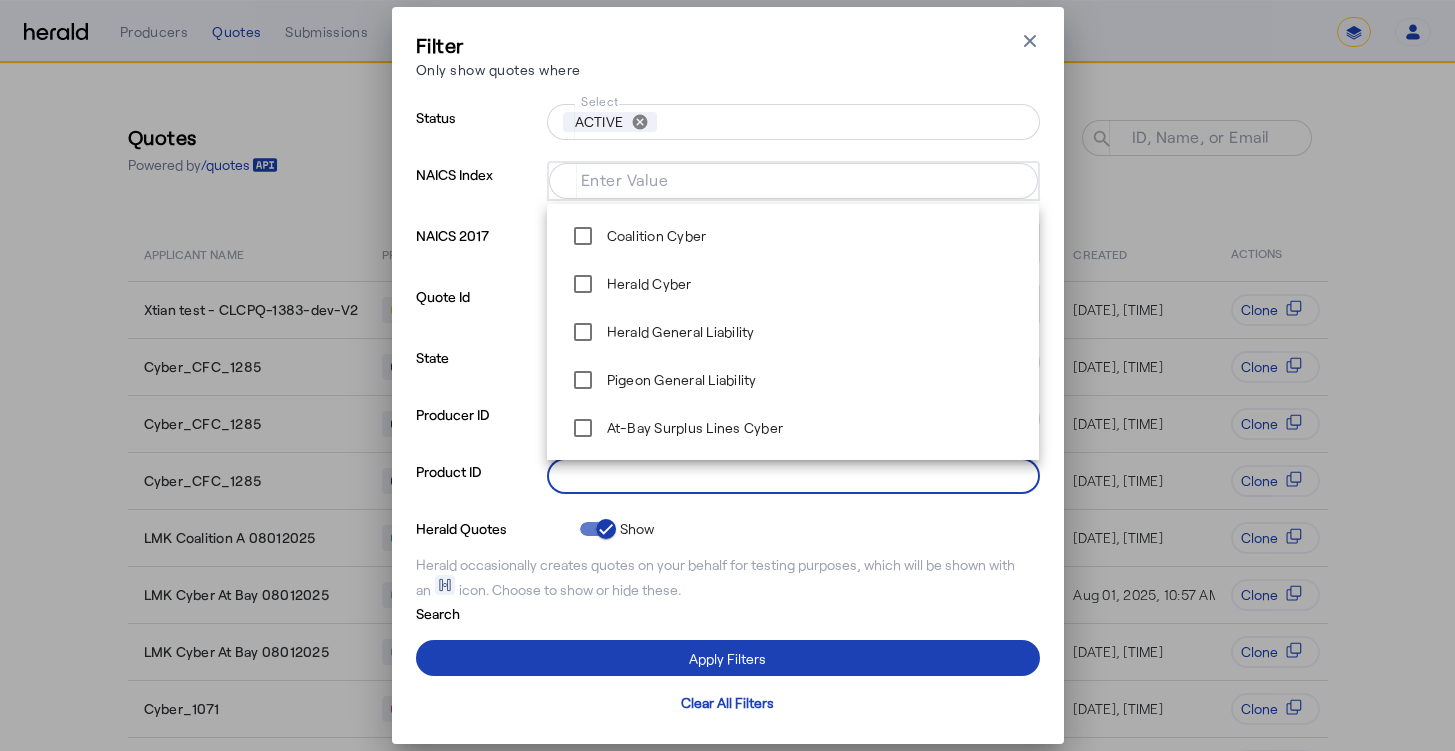 click on "Filter  Only show quotes where  Close modal  Status  Select  ACTIVE  cancel  NAICS Index  Enter Value  NAICS 2017  Enter Value  Quote Id  Enter Value  State  Select  Producer ID  Select  Product ID  Select  Herald Quotes  Show  Herald occasionally creates quotes on your behalf for testing purposes, which will be shown with an
icon. Choose to show or hide these.   Search   Apply Filters   Clear All Filters" at bounding box center (728, 375) 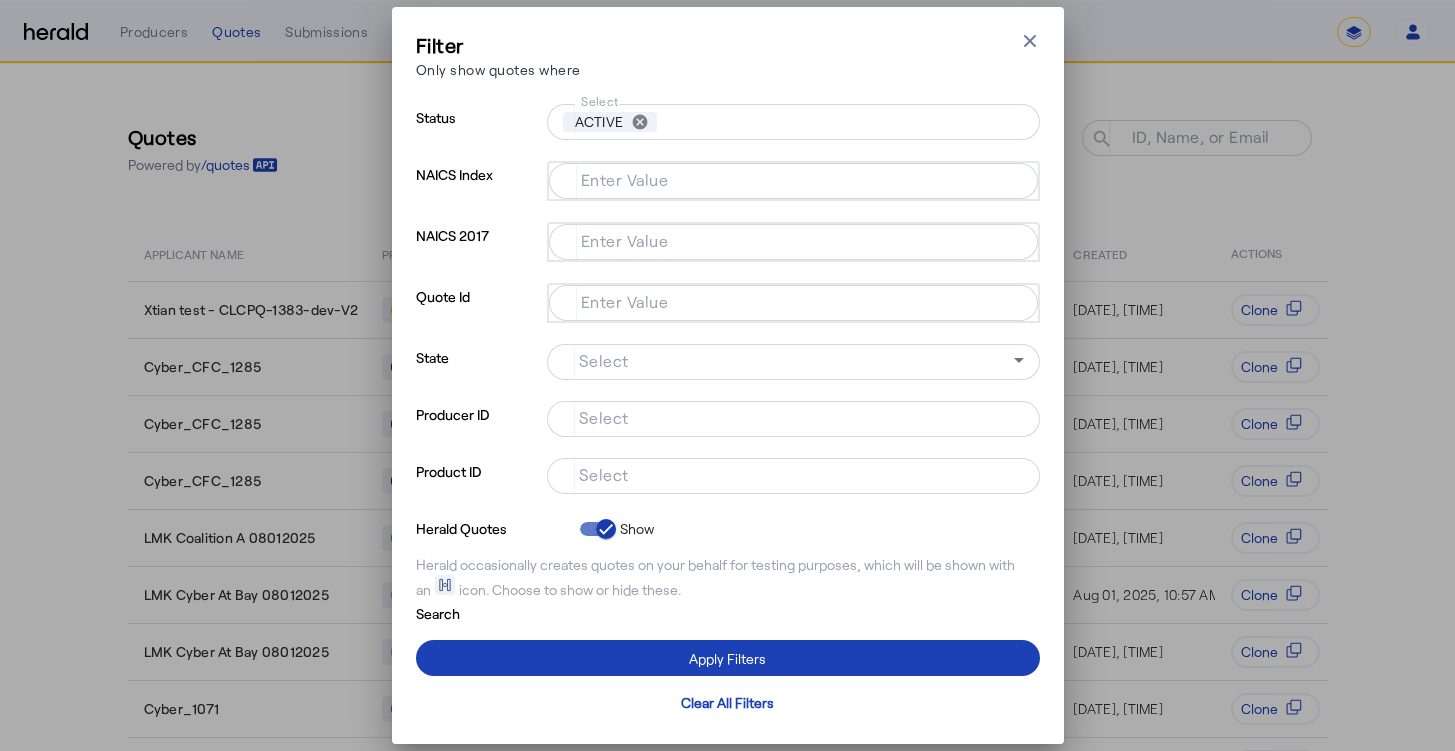 click 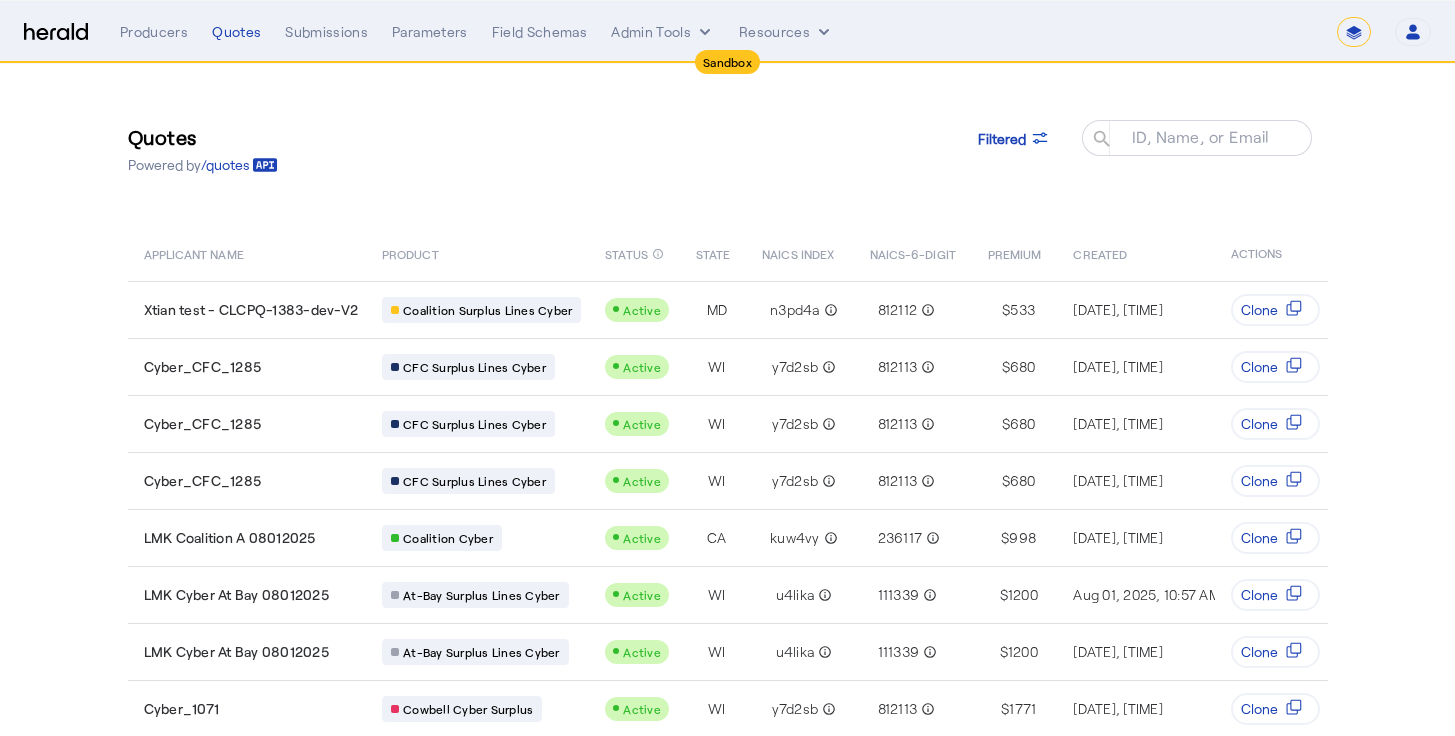 click on "Quotes  Powered by  /quotes
Filtered
ID, Name, or Email search APPLICANT NAME PRODUCT STATUS info_outline STATE NAICS INDEX NAICS-6-DIGIT PREMIUM CREATED UPDATED PRODUCER  ACTIONS  Xtian test - CLCPQ-1383-dev-V2
Coalition Surplus Lines Cyber
Active  MD n3pd4a info_outline 812112 info_outline $  533  [DATE], [TIME]  [DATE], [TIME]  C   [FIRST] [LAST]    Clone
Cyber_CFC_1285
CFC Surplus Lines Cyber
Active  WI y7d2sb info_outline 812113 info_outline $  680  [DATE], [TIME]  [DATE], [TIME]  E   [FIRST] [LAST]    Clone
Cyber_CFC_1285
CFC Surplus Lines Cyber
Active  WI y7d2sb info_outline 812113 info_outline $  680  [DATE], [TIME]  [DATE], [TIME]  E   [FIRST] [LAST]    Clone
Cyber_CFC_1285
CFC Surplus Lines Cyber
Active  WI y7d2sb info_outline 812113 info_outline $  680  [DATE], [TIME]  [DATE], [TIME]  E   [FIRST] [LAST]    Clone
Active" 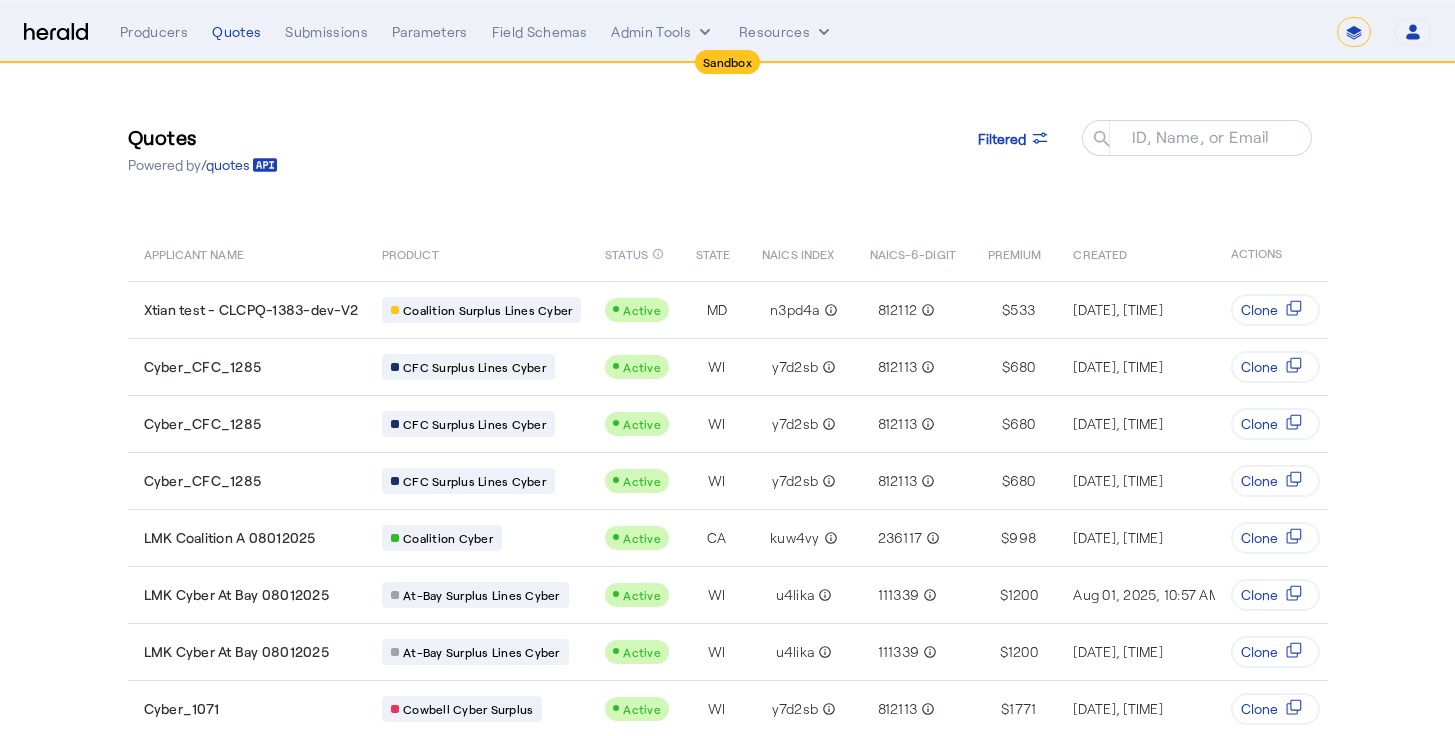 click on "**********" at bounding box center [1354, 32] 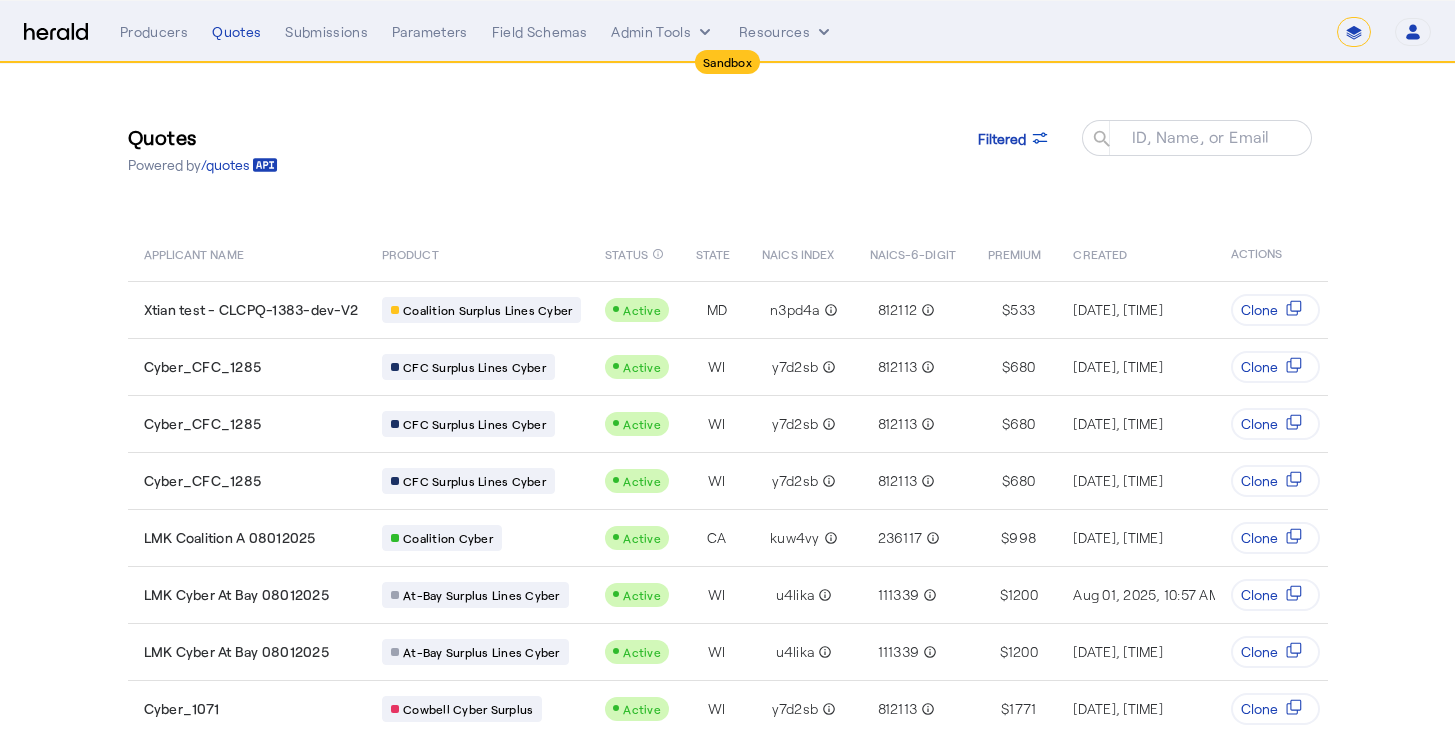 click on "Open user menu" at bounding box center [1413, 32] 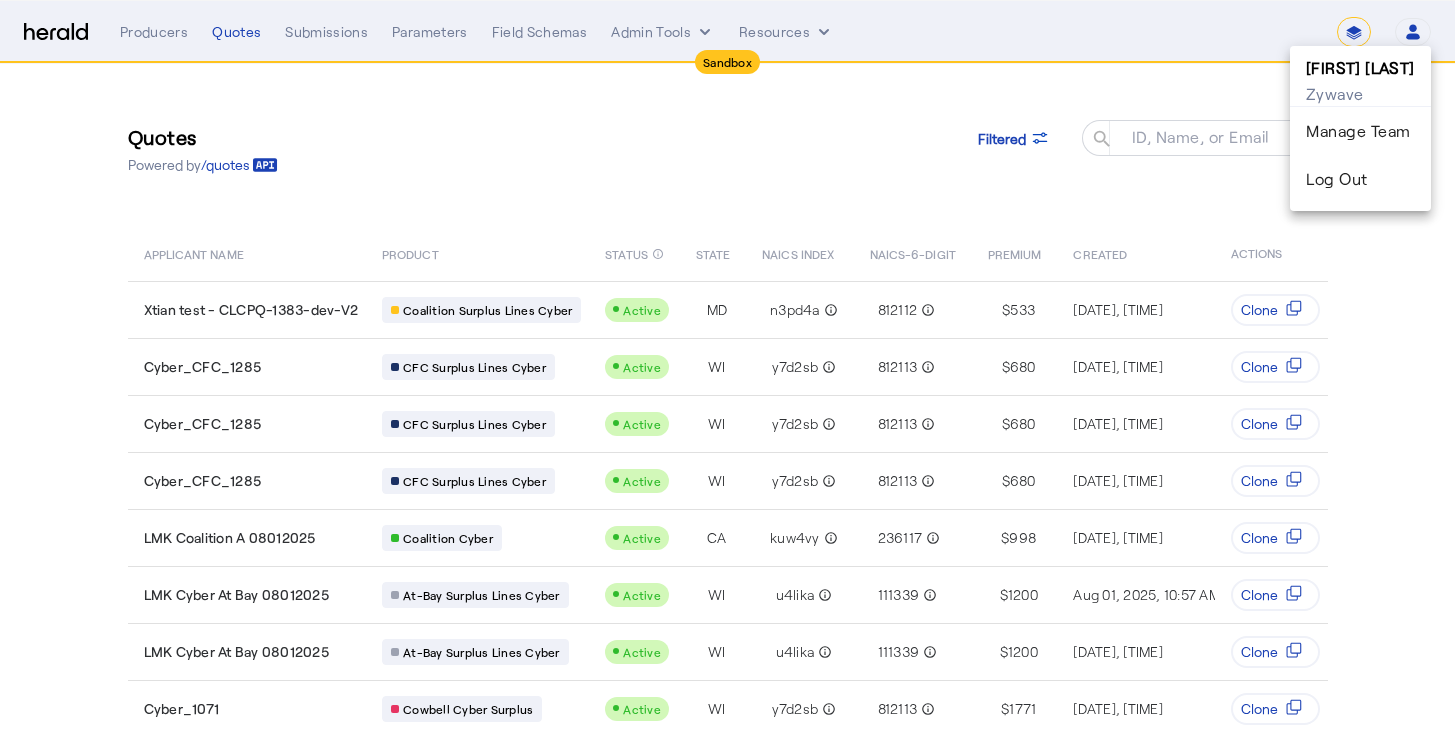 click at bounding box center (727, 368) 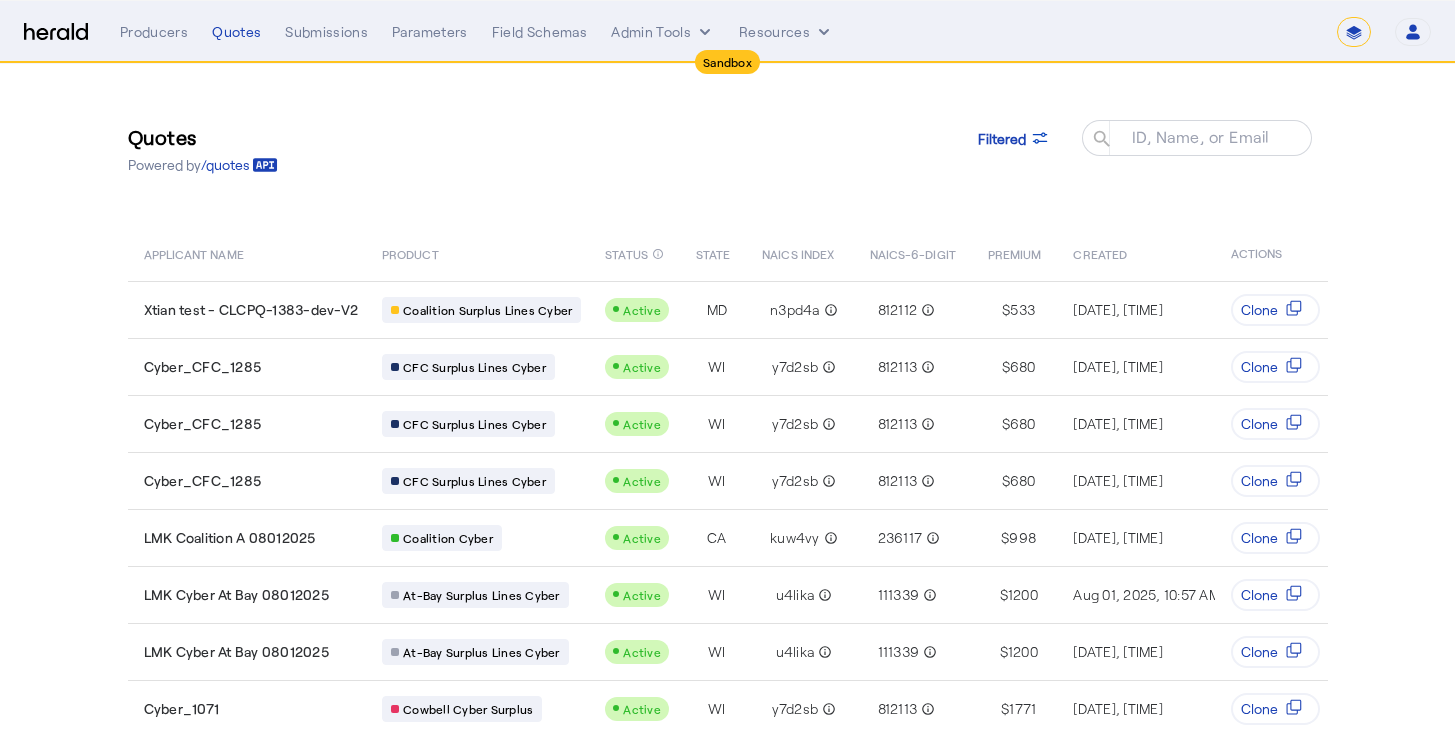 click on "**********" at bounding box center [775, 32] 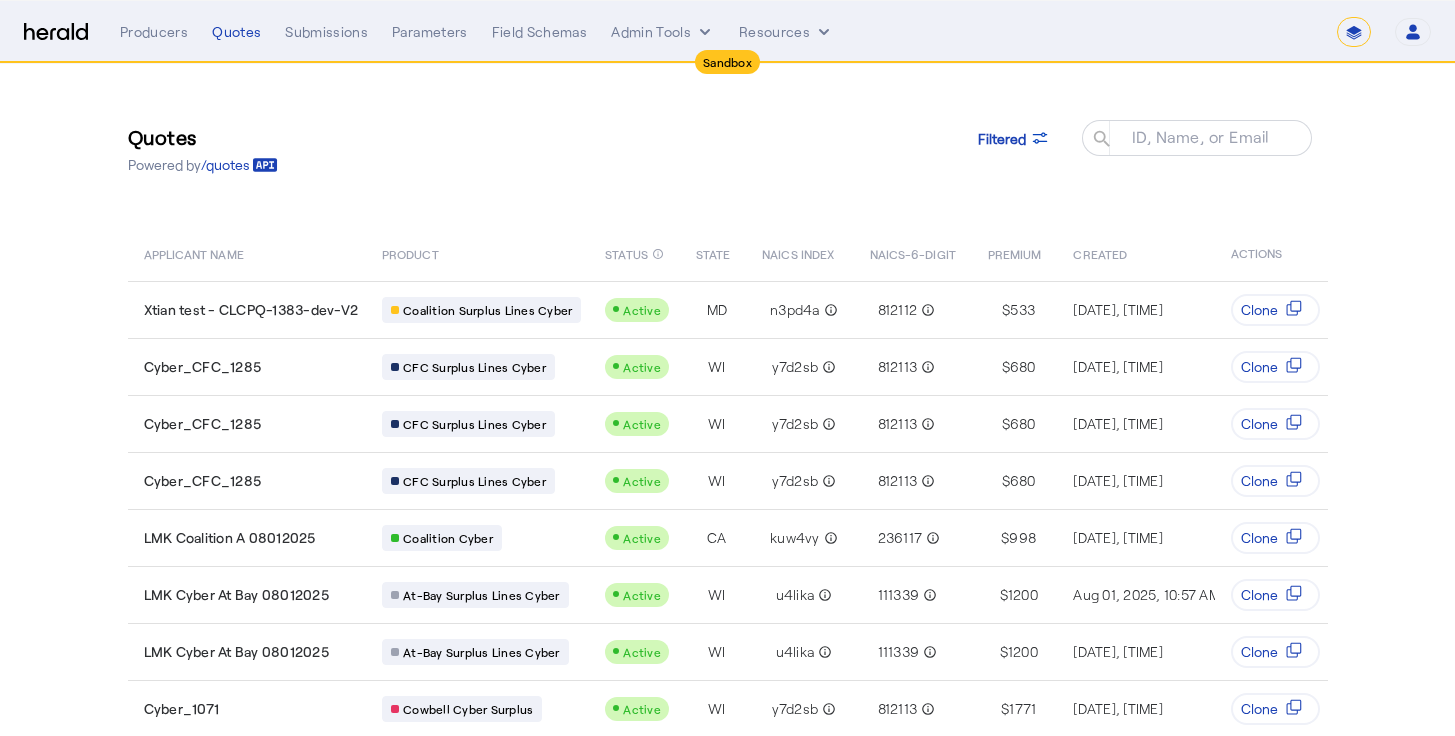 click on "**********" at bounding box center (1354, 32) 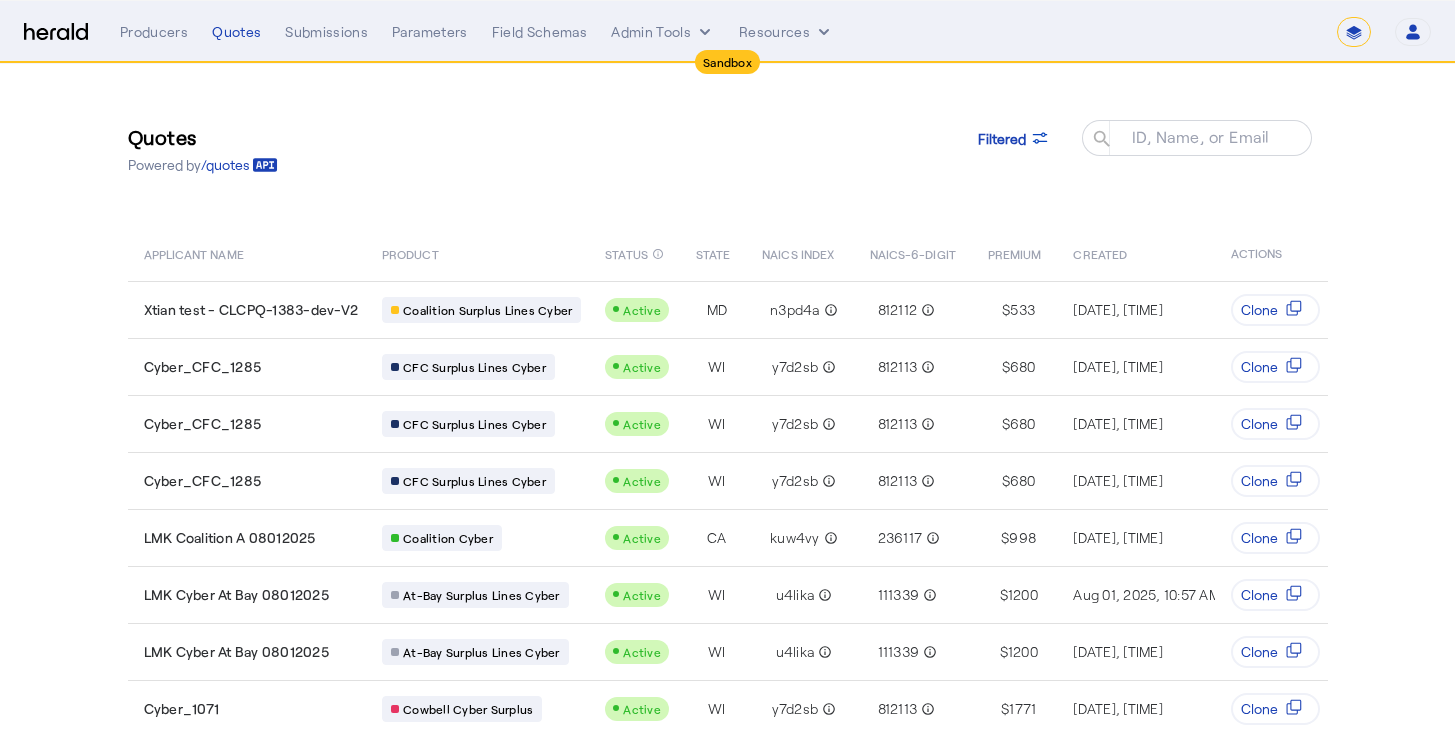 click at bounding box center [56, 32] 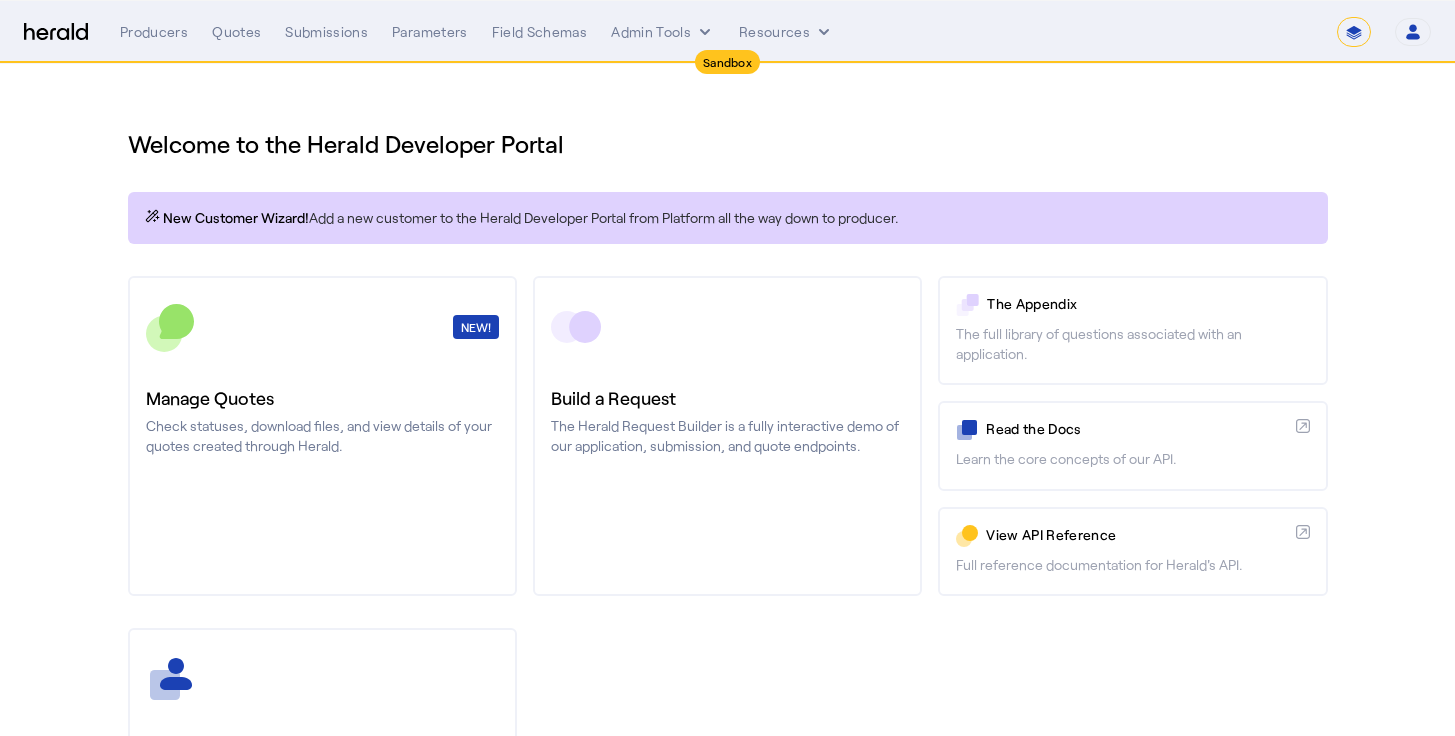 click at bounding box center (56, 32) 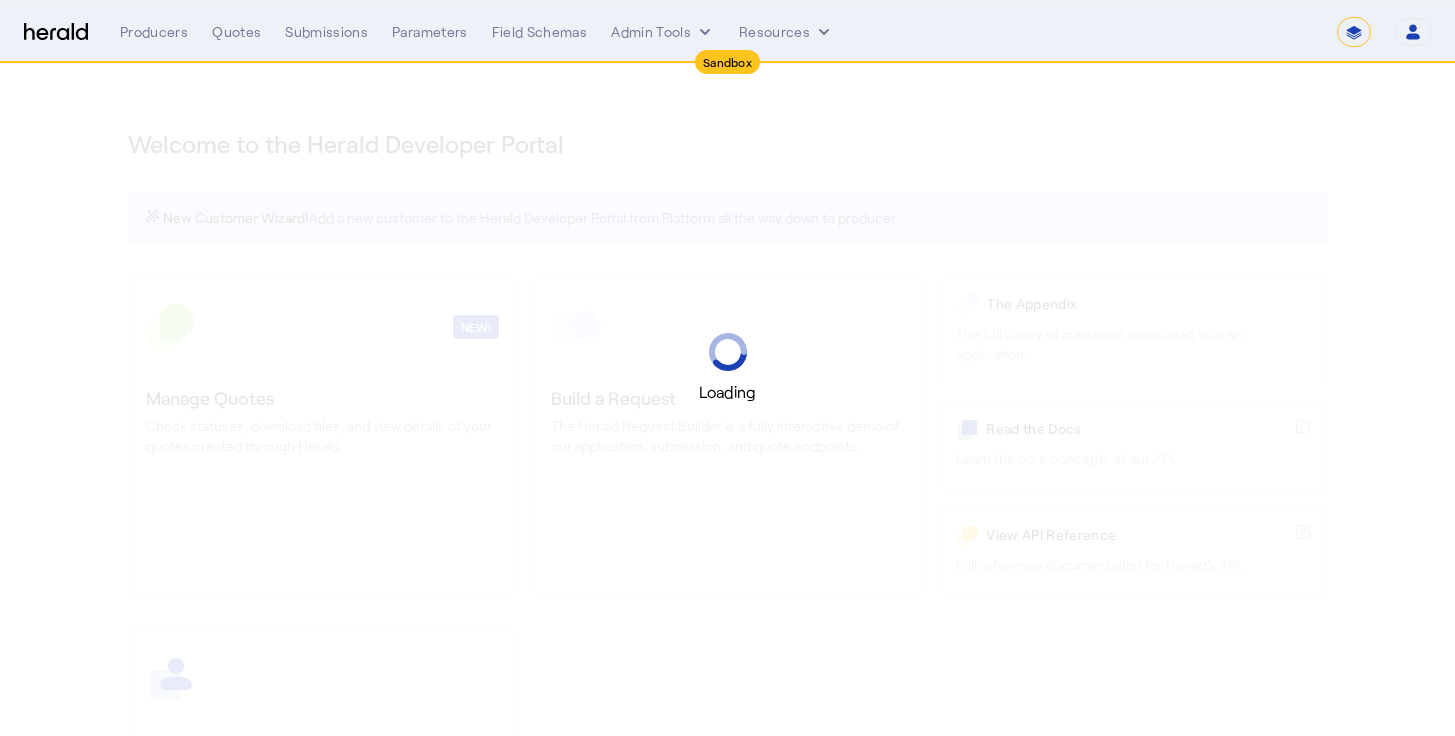 select on "*******" 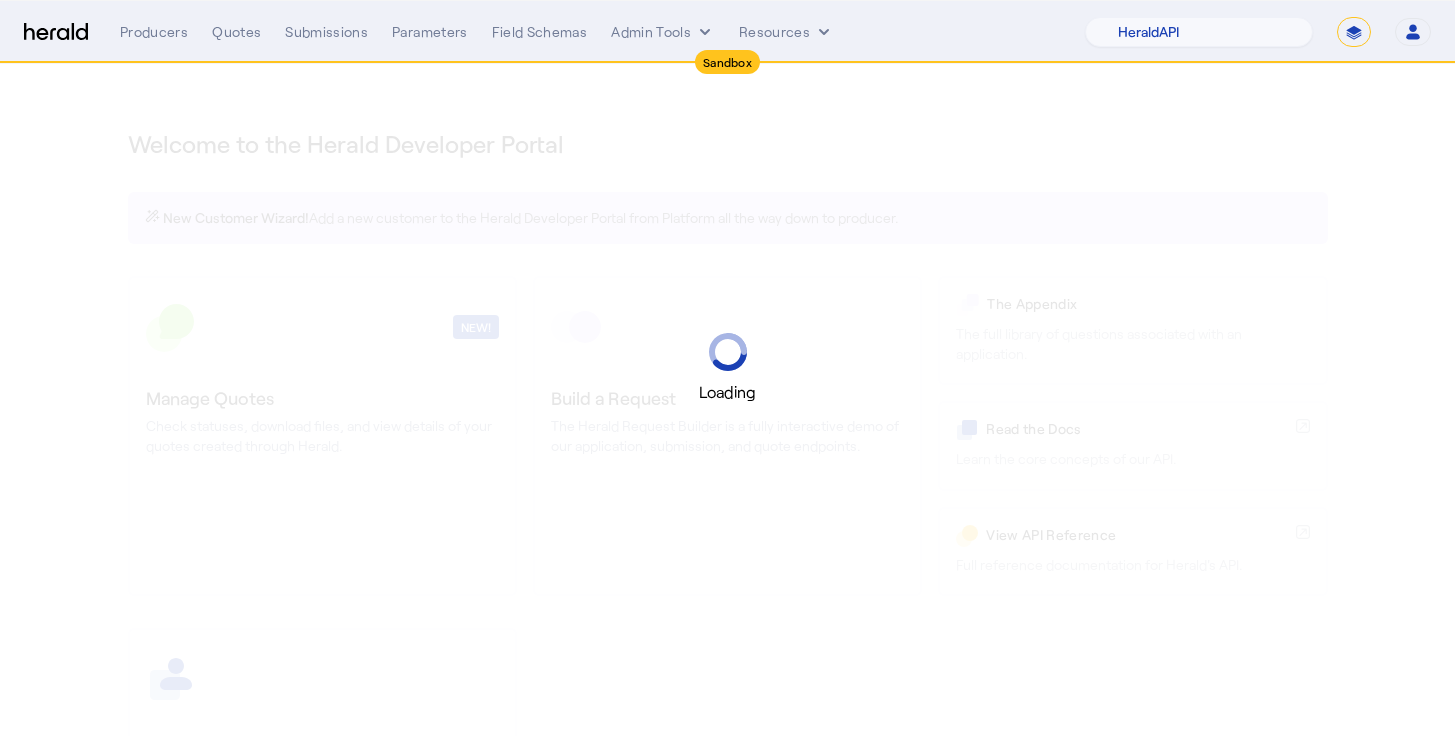 click on "Loading" at bounding box center [727, 368] 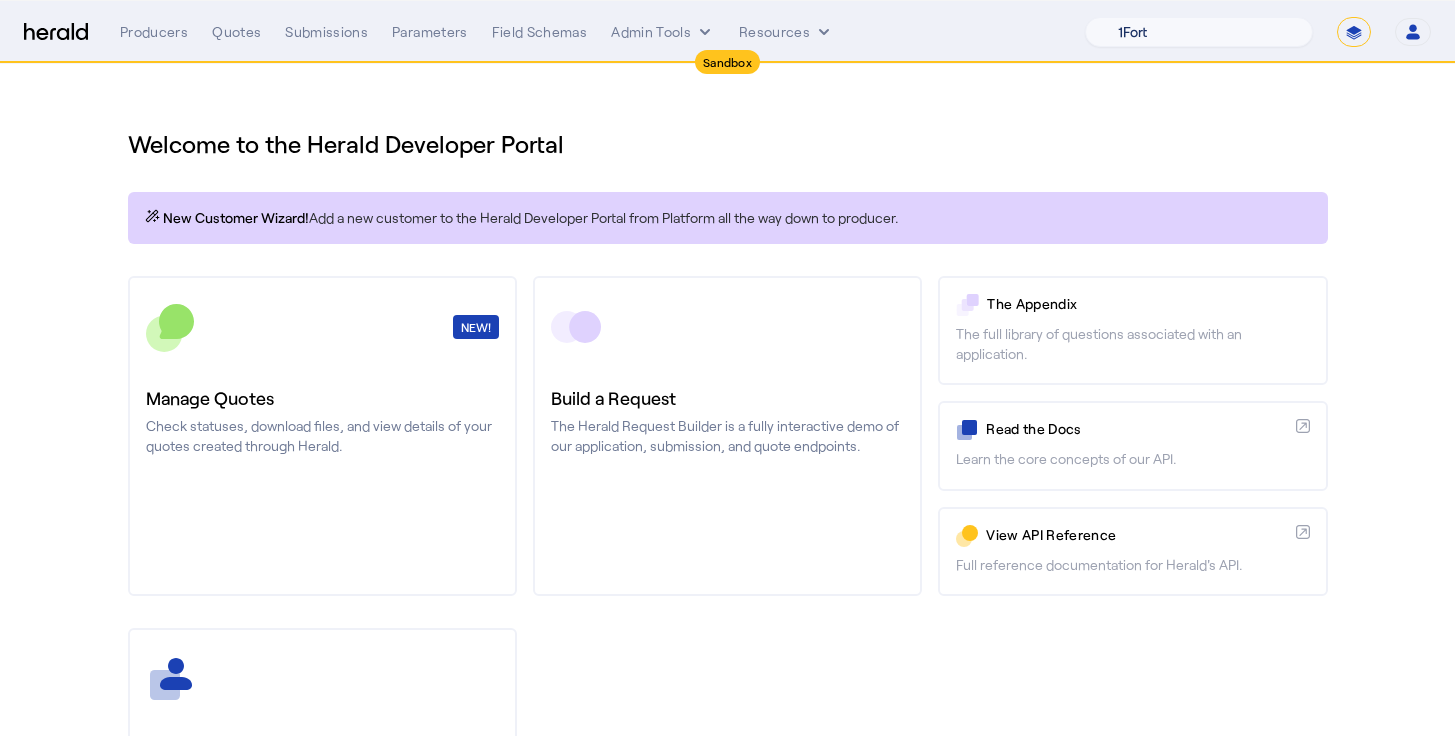 click on "1Fort   Acrisure   Acturis   Affinity Advisors   Affinity Risk   Agentero   AmWins   Anzen   Aon   Appulate   Arch   Assurely   BTIS   Babbix   Berxi   Billy   BindHQ   Bold Penguin    Bolt   Bond   Boxx   Brightway   Brit Demo Sandbox   Broker Buddha   Buddy   Bunker   Burns Wilcox   CNA Test   CRC   CS onboarding test account   Chubb Test   Citadel   Coalition   Coast   Coterie Test   Counterpart    CoverForce   CoverWallet   Coverdash   Coverhound   Cowbell   Cyber Example Platform   CyberPassport   Defy Insurance   Draftrs   ESpecialty   Embroker   Equal Parts   Exavalu   Ezyagent   Federacy Platform   FifthWall   Flow Speciality (Capitola)   Foundation   Founder Shield   Gaya   Gerent   GloveBox   Glow   Growthmill   HW Kaufman   Hartford Steam Boiler   Hawksoft   Heffernan Insurance Brokers   Herald Envoy Testing   HeraldAPI   Hypergato   Inchanted   Indemn.ai   Infinity   Insured.io   Insuremo   Insuritas   Irys   Jencap   Kamillio   Kayna   LTI Mindtree   Layr   Limit   Markel Test   Marsh   Novidea" at bounding box center (1199, 32) 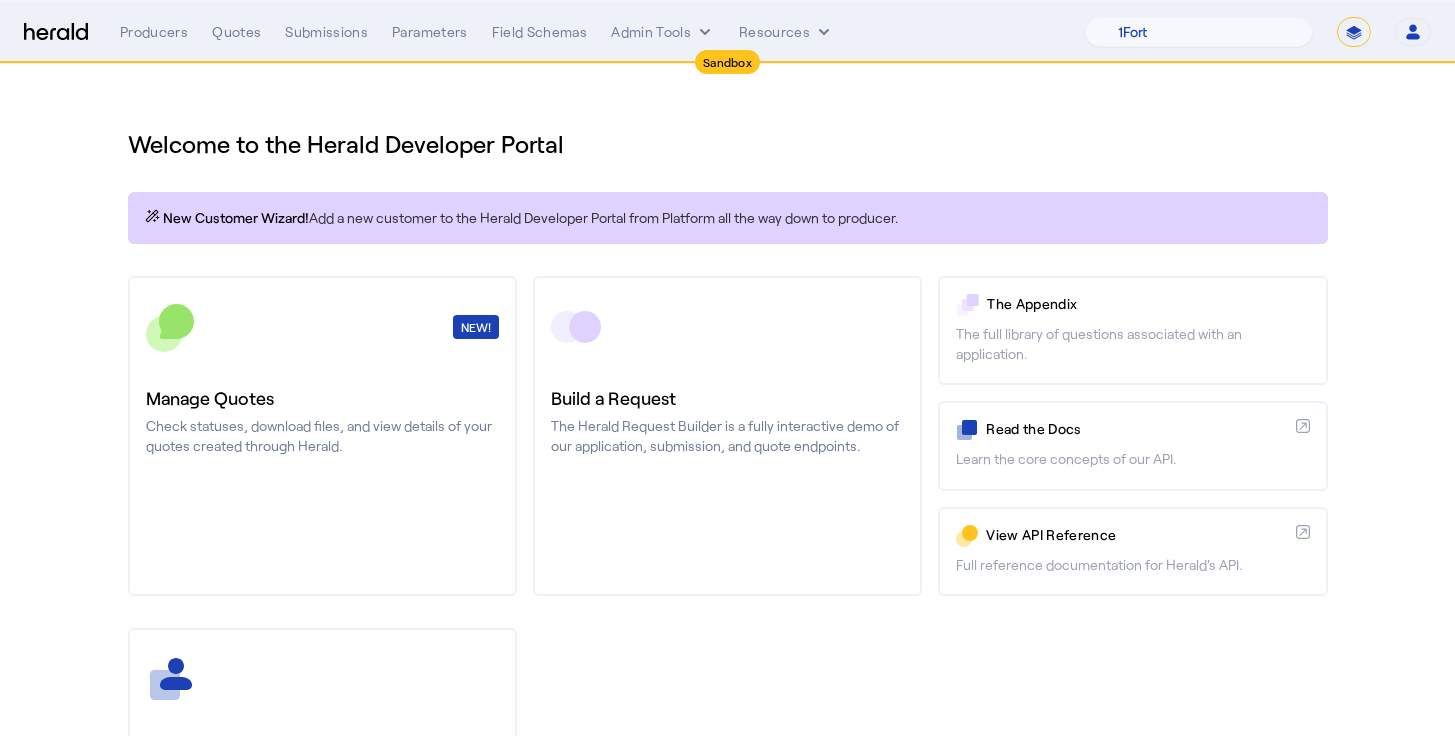 click on "Welcome to the Herald Developer Portal" at bounding box center (728, 144) 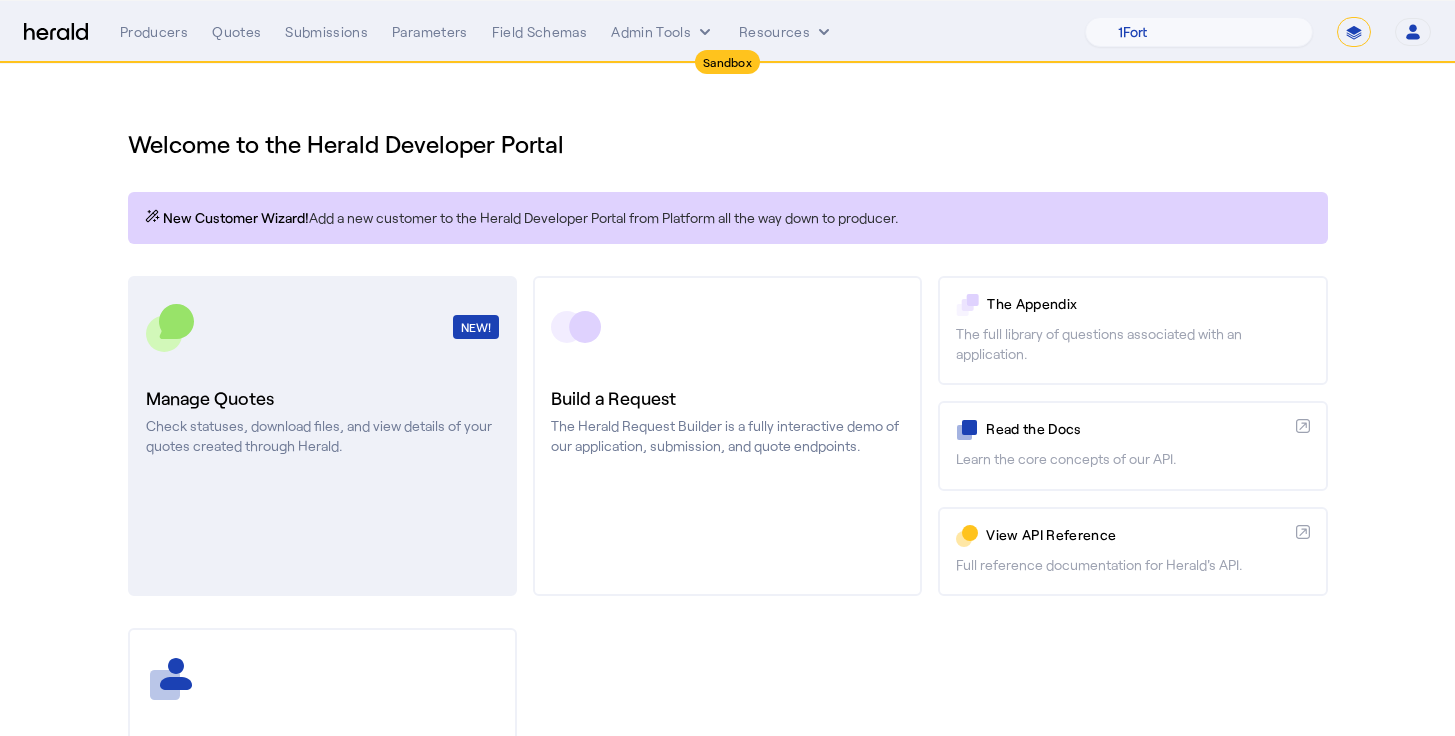 click on "NEW!  Manage Quotes  Check statuses, download files, and view details of your quotes created through Herald." 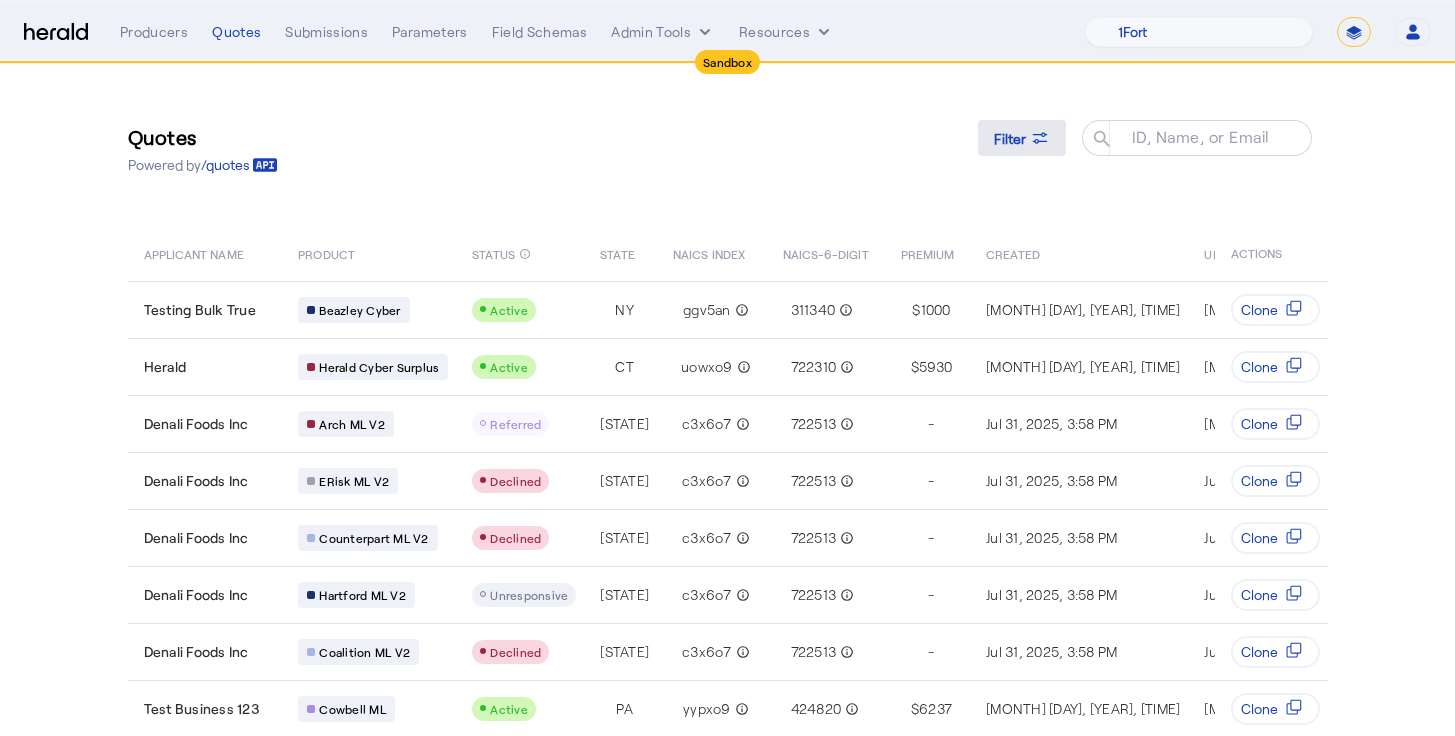 click at bounding box center (1022, 138) 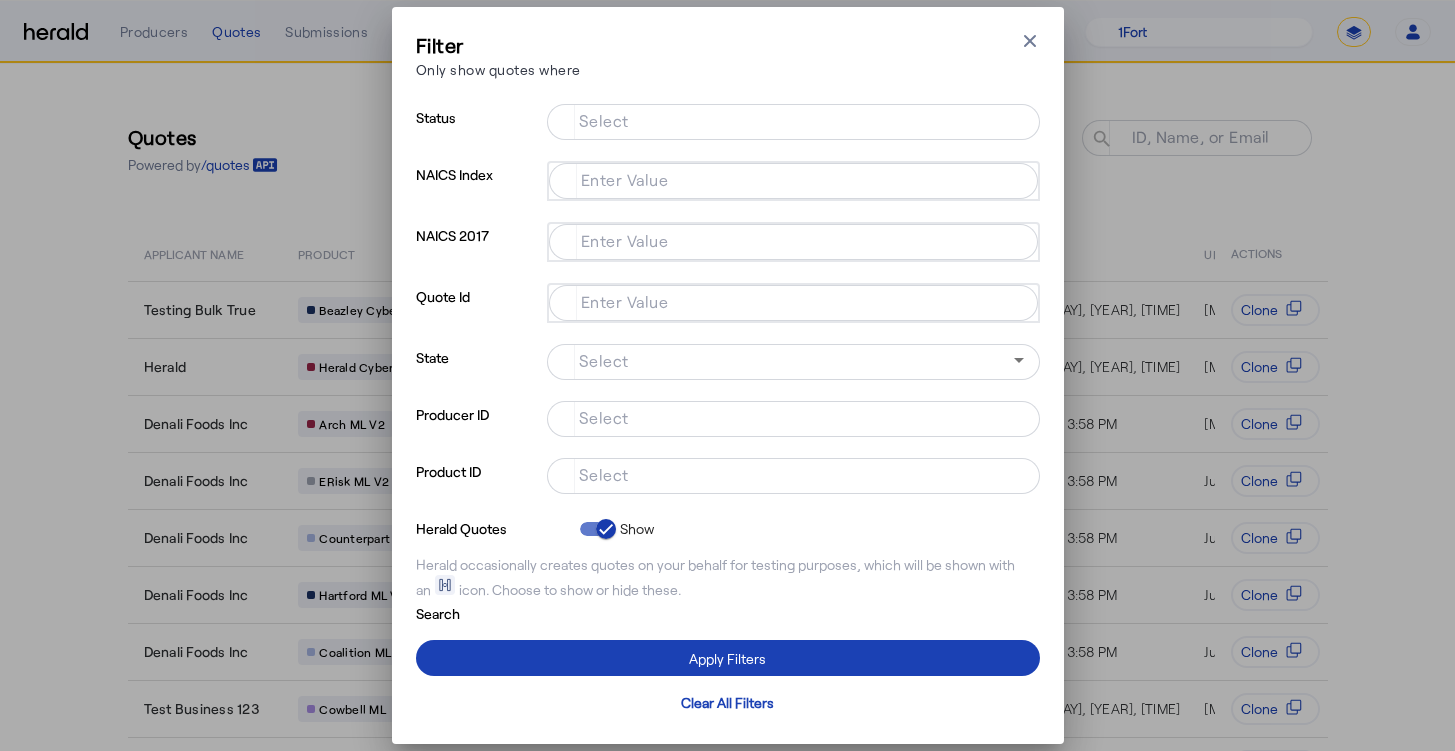 click on "Select" at bounding box center [604, 474] 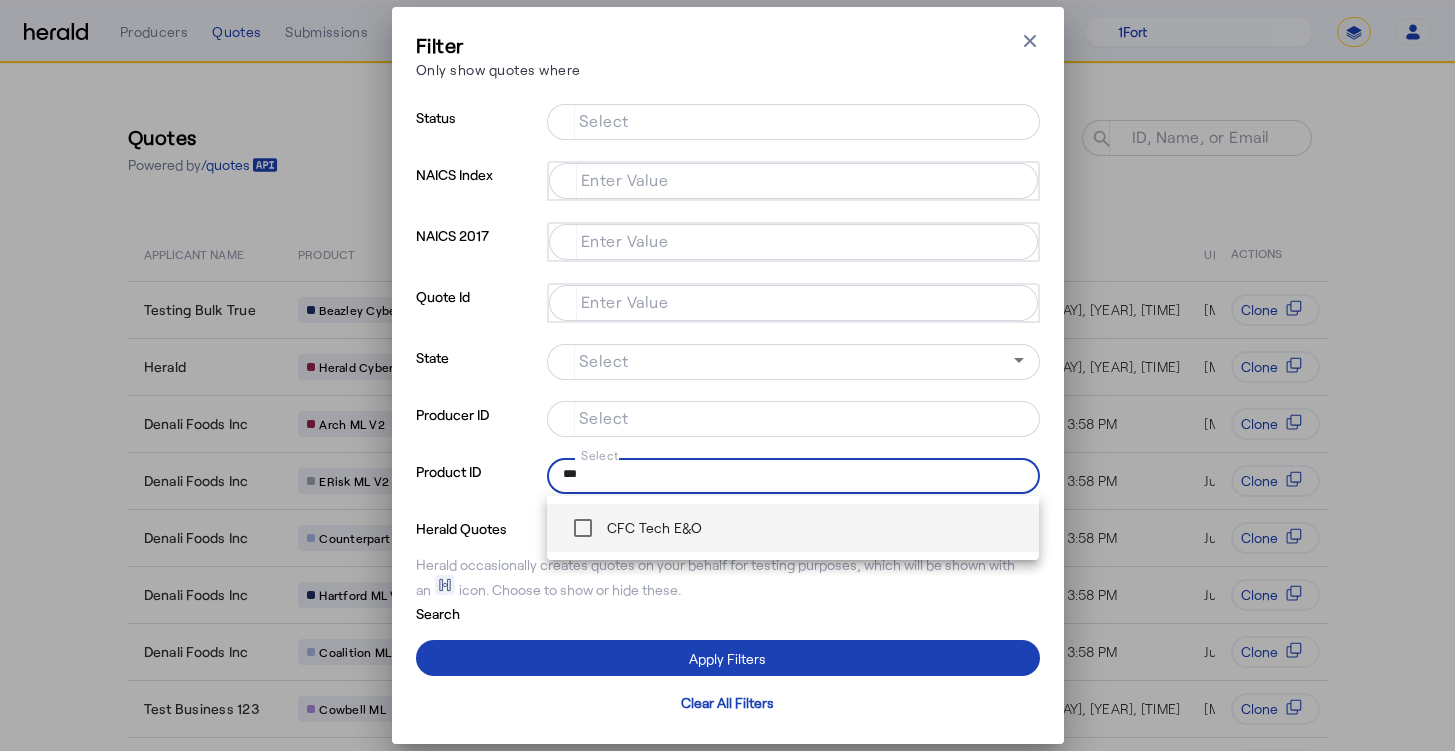 type on "***" 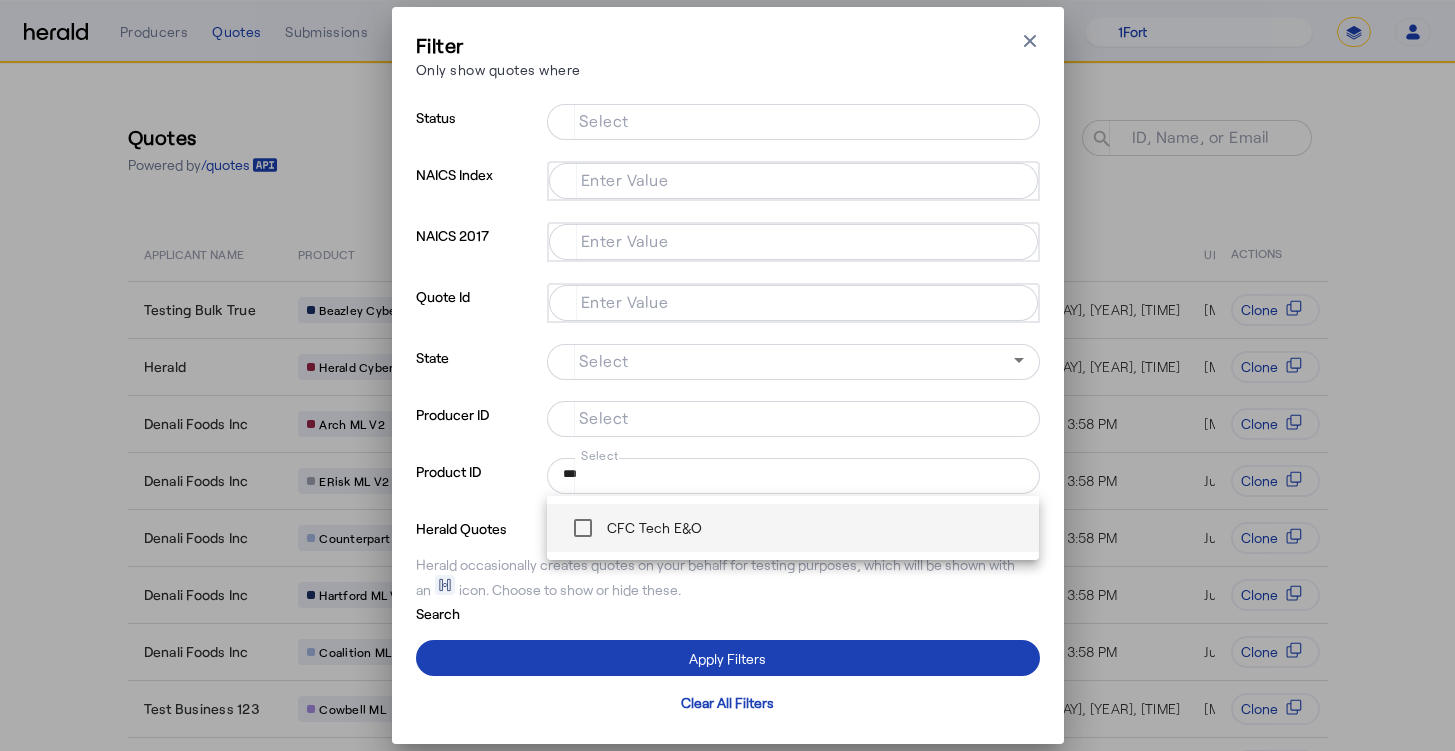 click on "CFC Tech E&O" at bounding box center [653, 528] 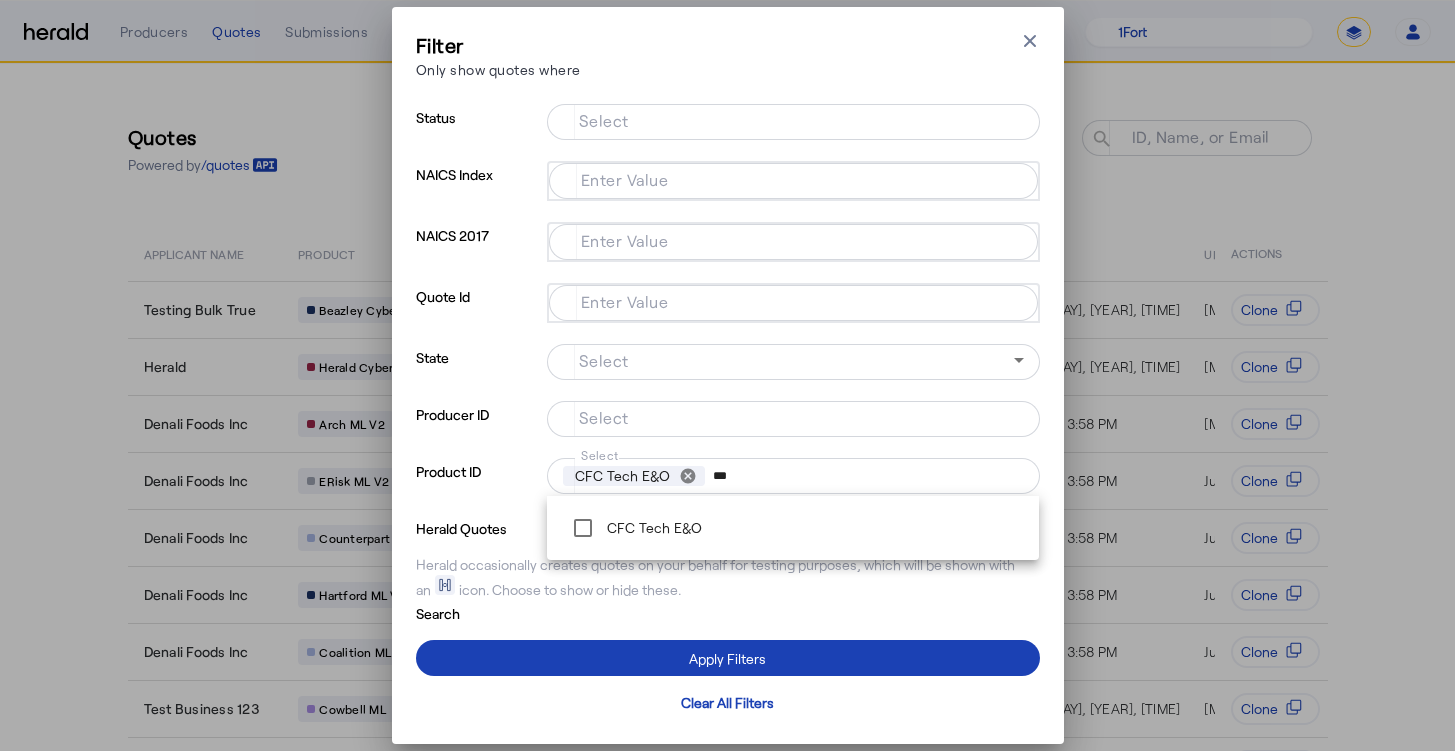 click on "Enter Value" at bounding box center (793, 191) 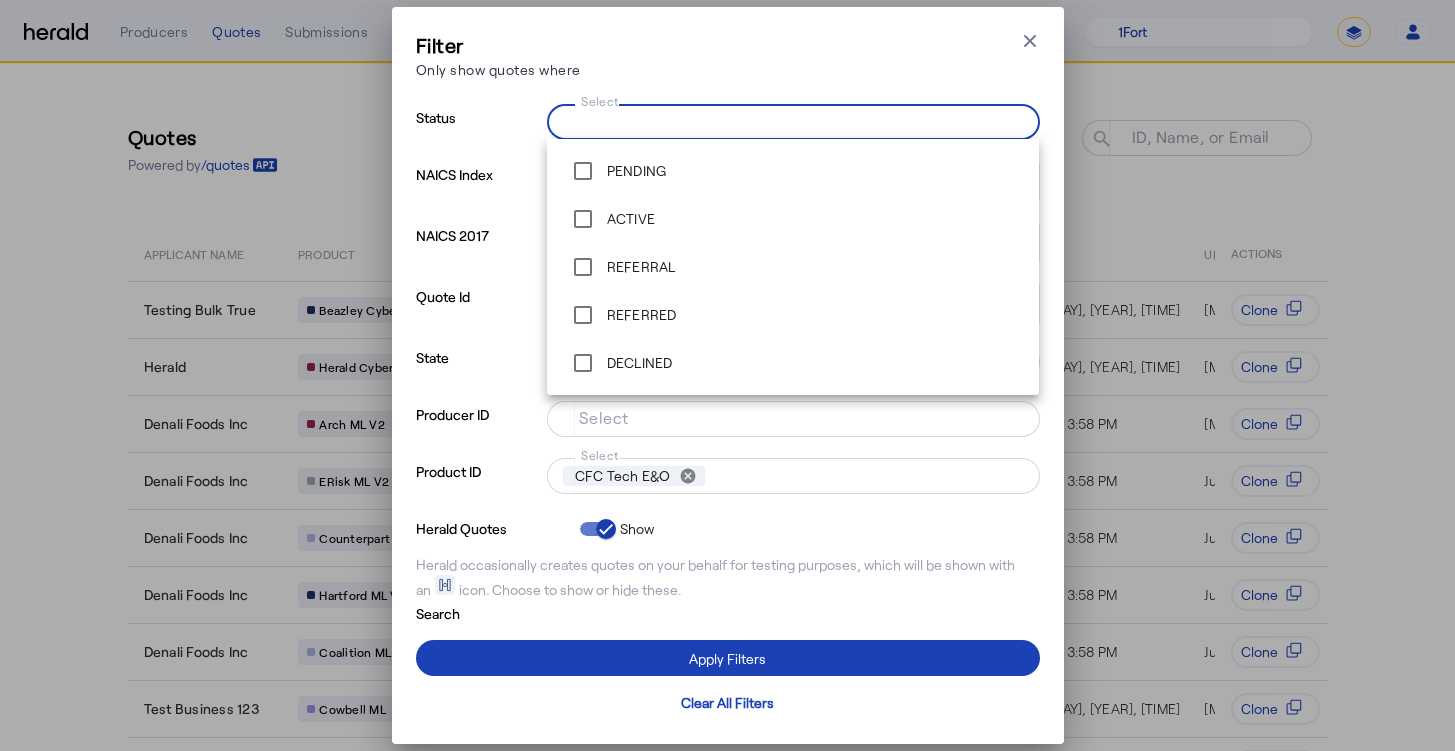 click on "Select" at bounding box center (789, 120) 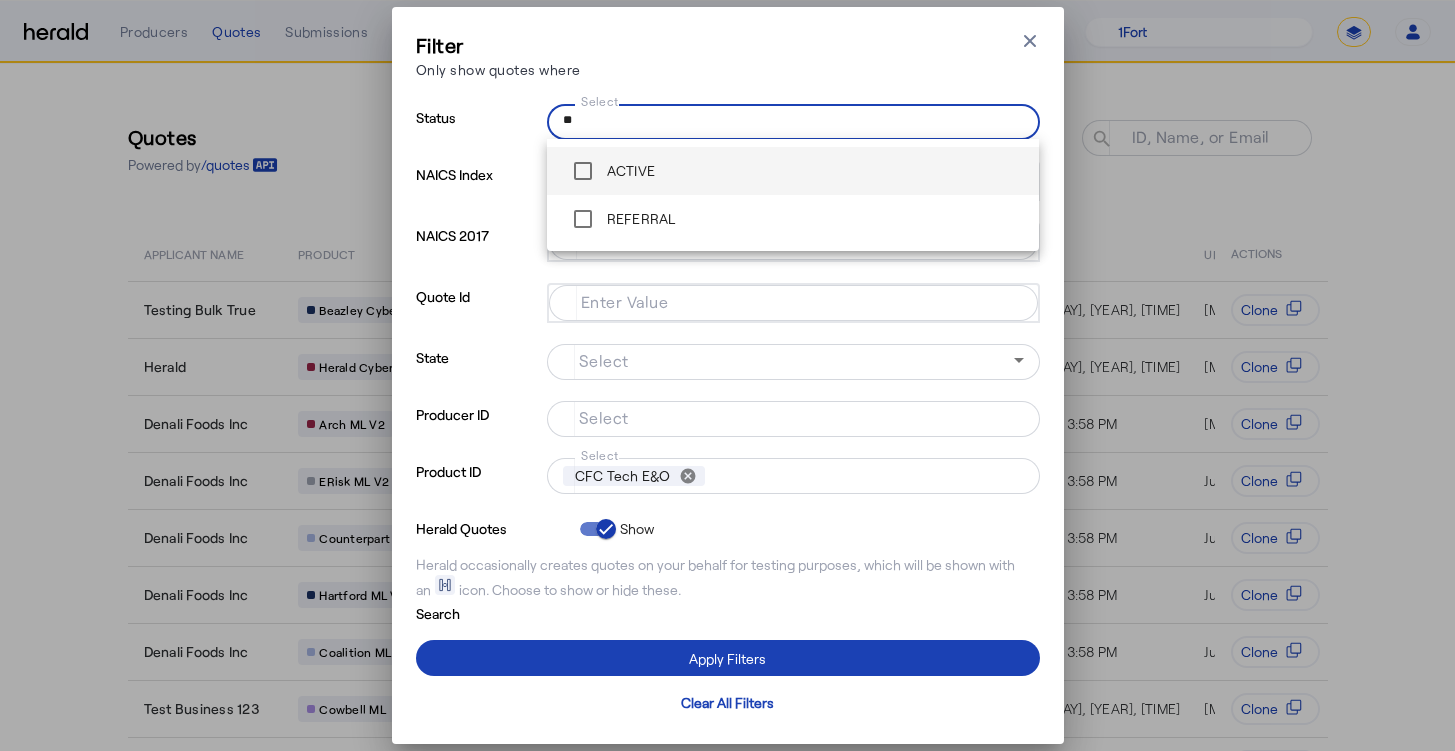 type on "**" 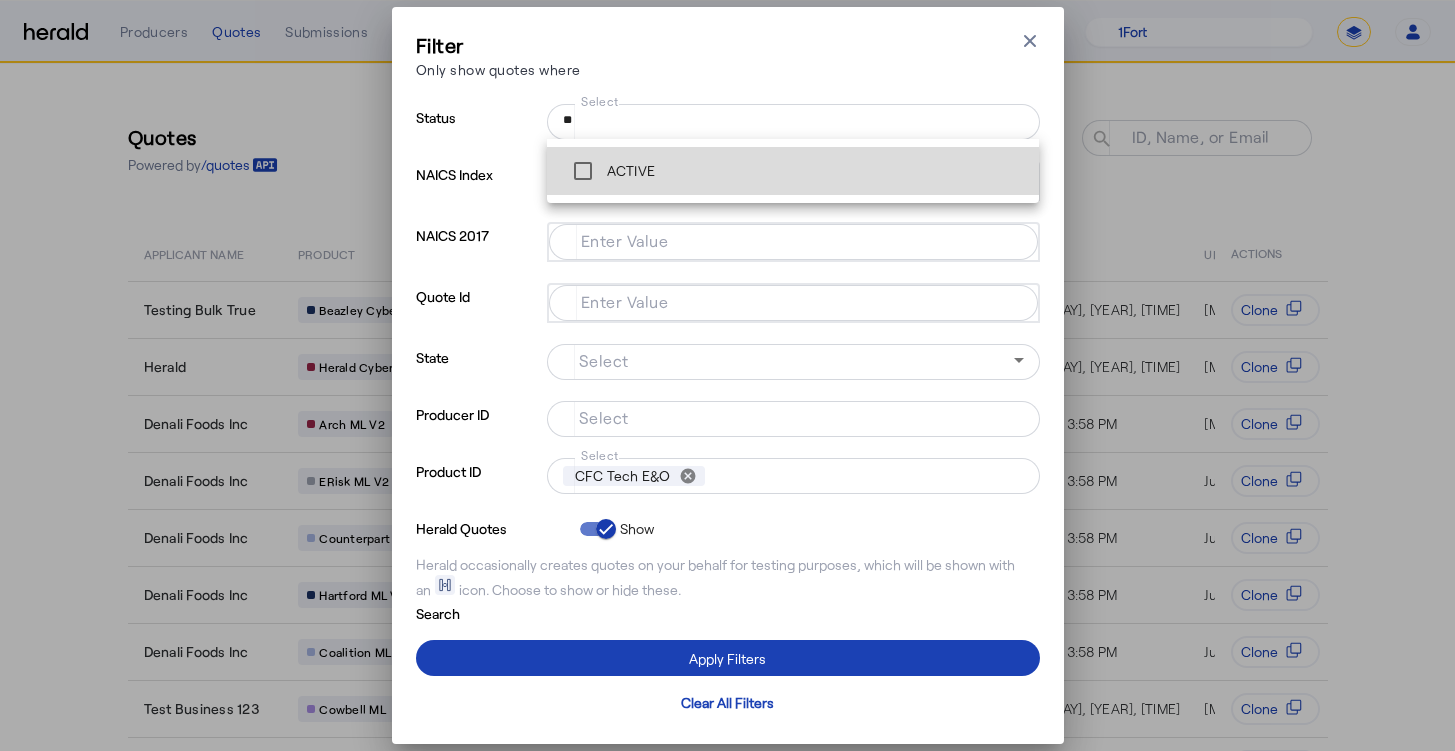click on "ACTIVE" at bounding box center [793, 171] 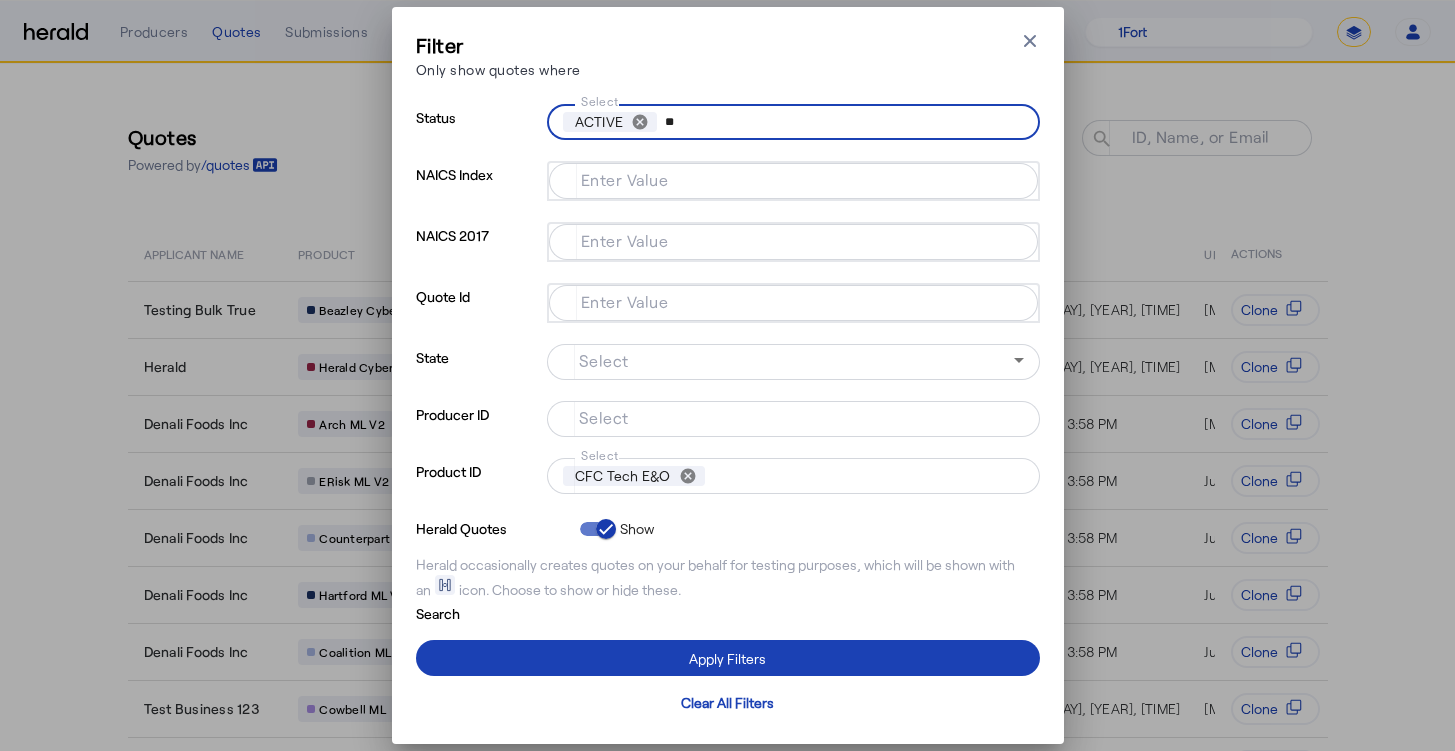 click on "Filter  Only show quotes where  Close modal" at bounding box center (728, 59) 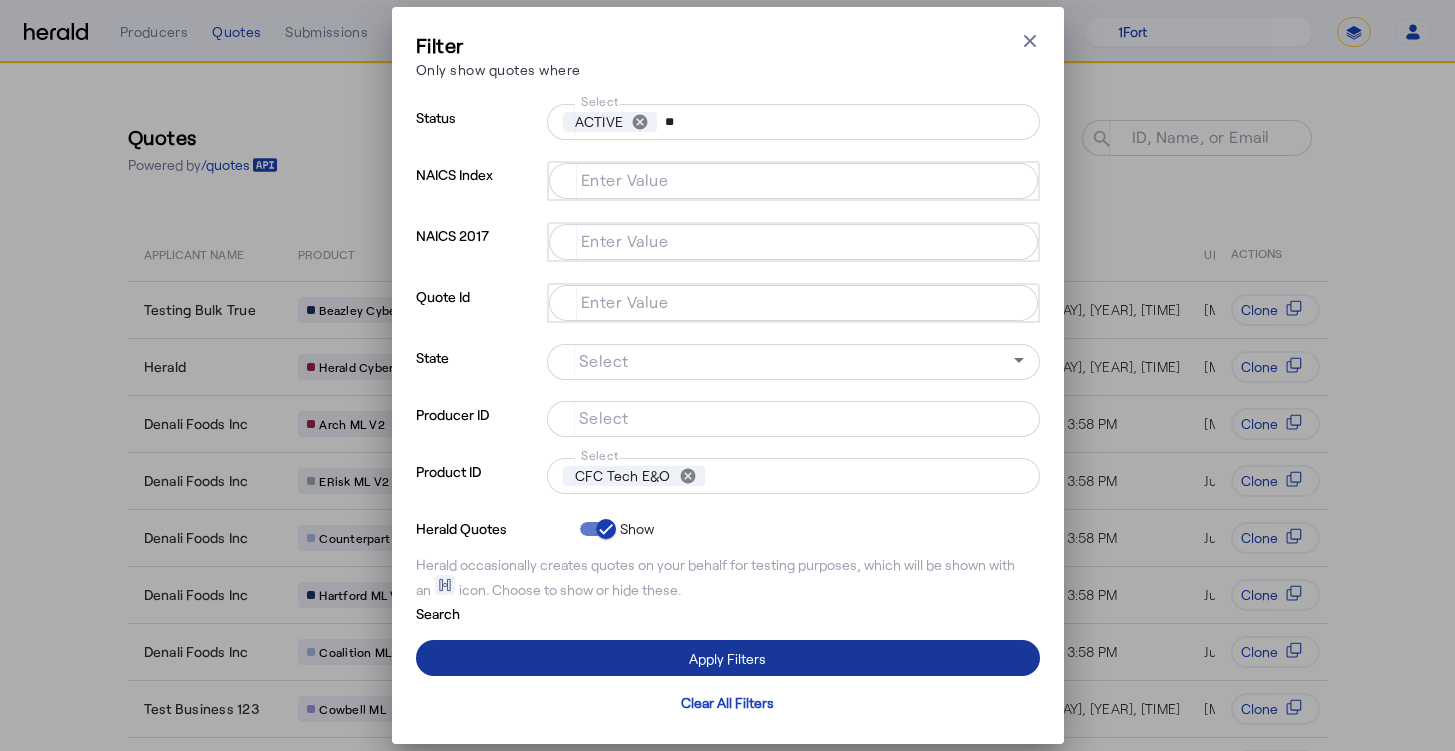 click at bounding box center (728, 658) 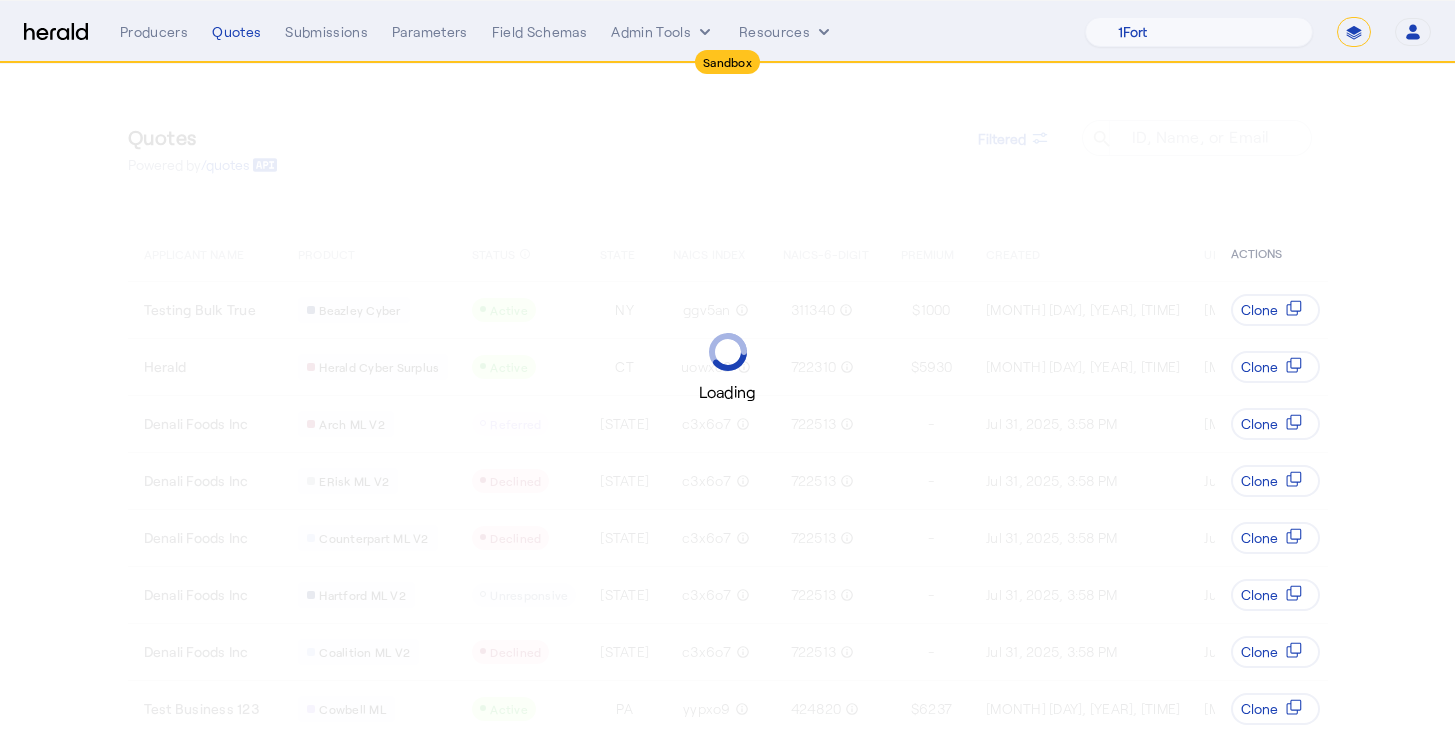 drag, startPoint x: 523, startPoint y: 133, endPoint x: 493, endPoint y: 160, distance: 40.36087 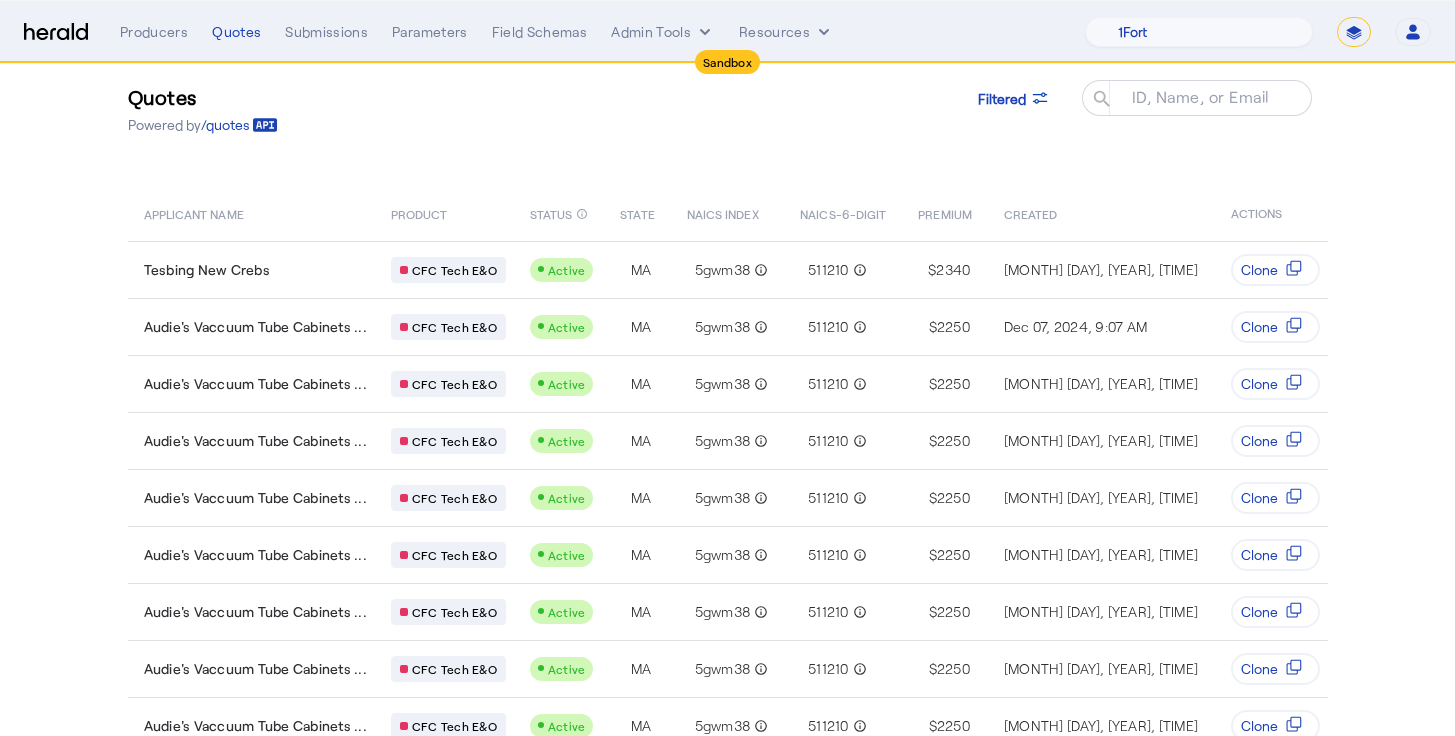 scroll, scrollTop: 44, scrollLeft: 0, axis: vertical 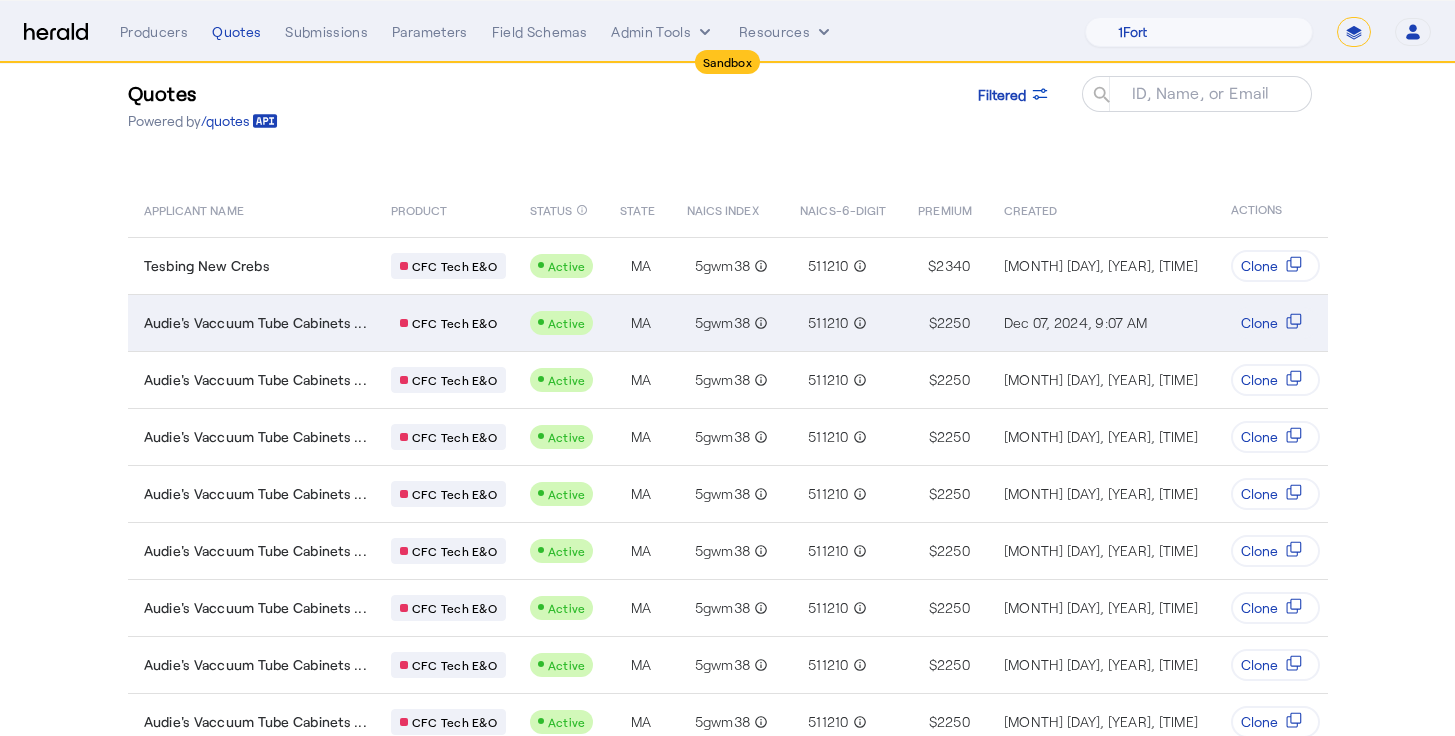 click on "Audie's Vaccuum Tube Cabinets ..." at bounding box center (251, 322) 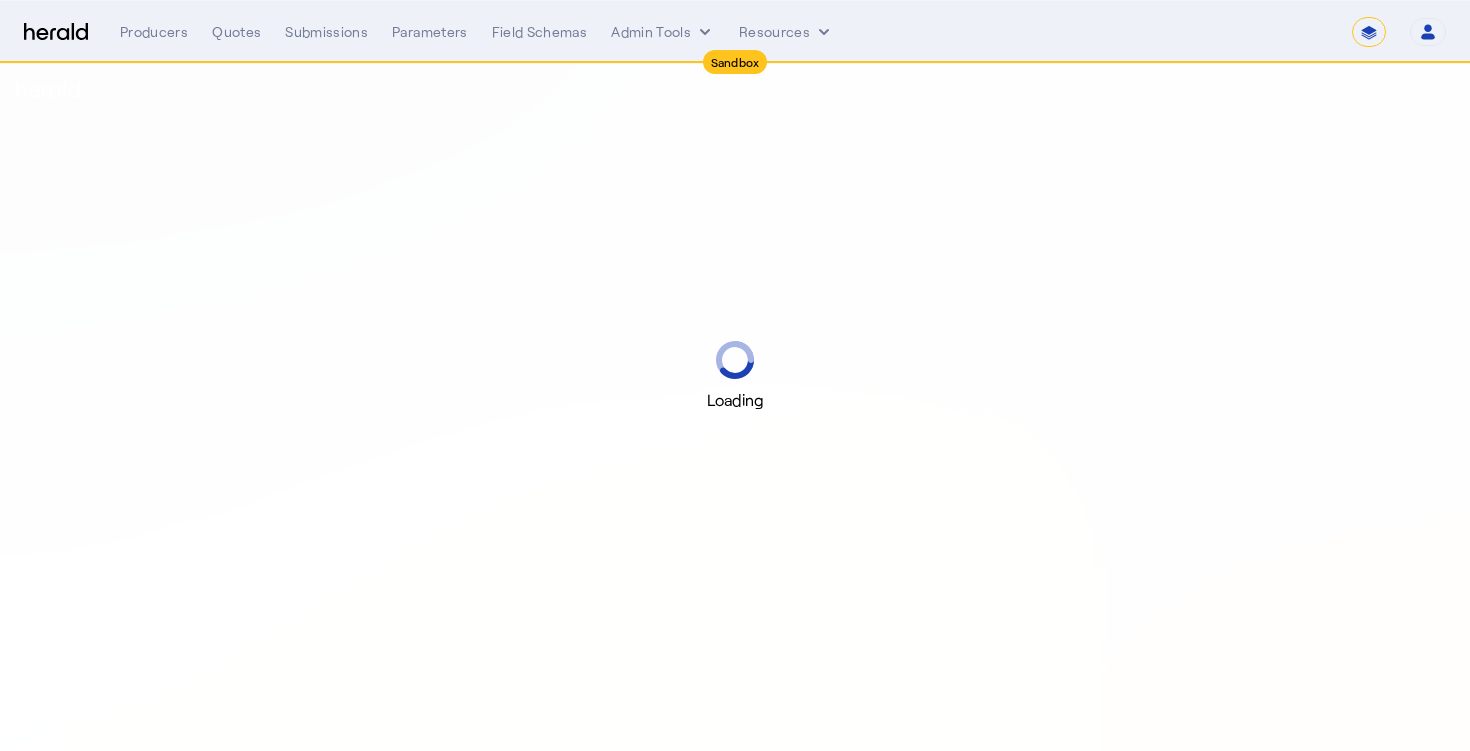 select on "*******" 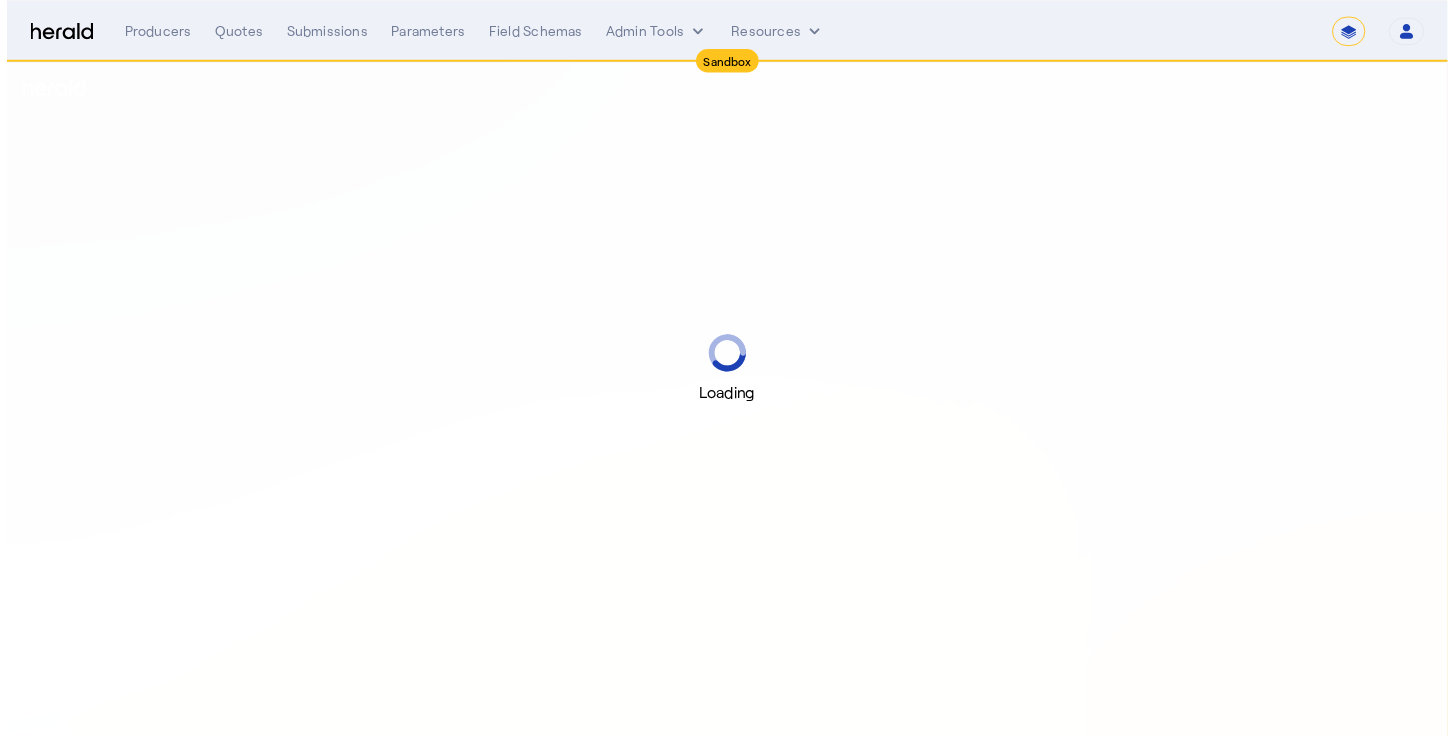 scroll, scrollTop: 0, scrollLeft: 0, axis: both 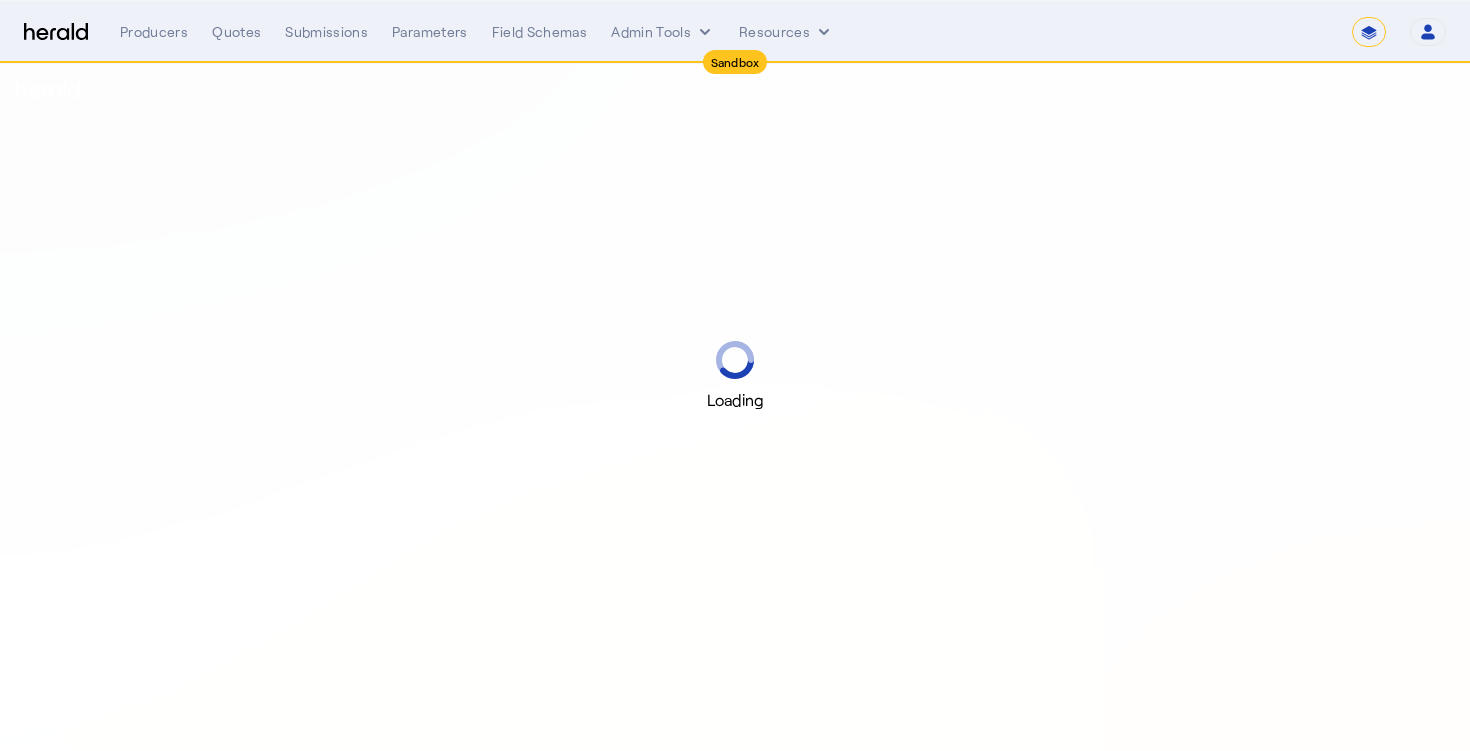 select on "pfm_2v8p_herald_api" 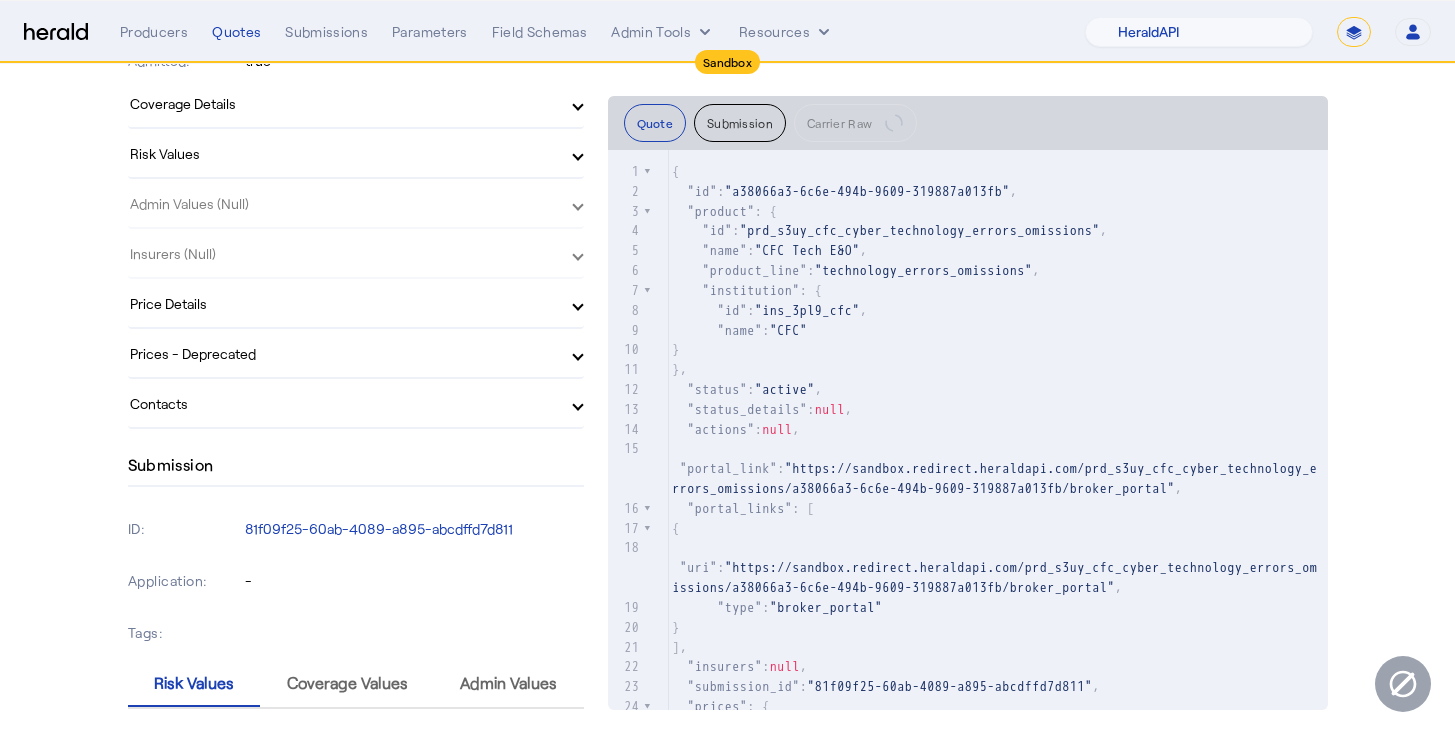 scroll, scrollTop: 0, scrollLeft: 0, axis: both 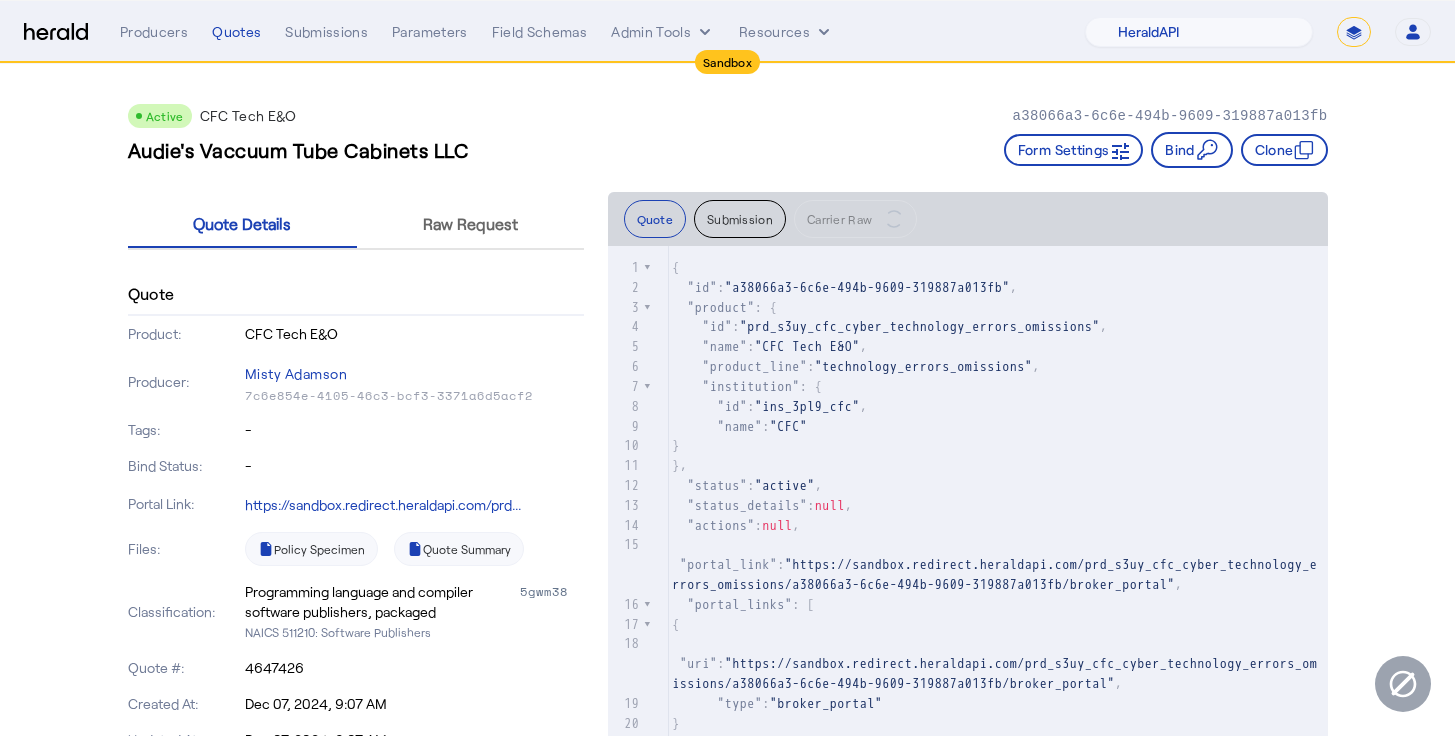 click on "Audie's Vaccuum Tube Cabinets LLC   Form Settings     Bind     Clone" 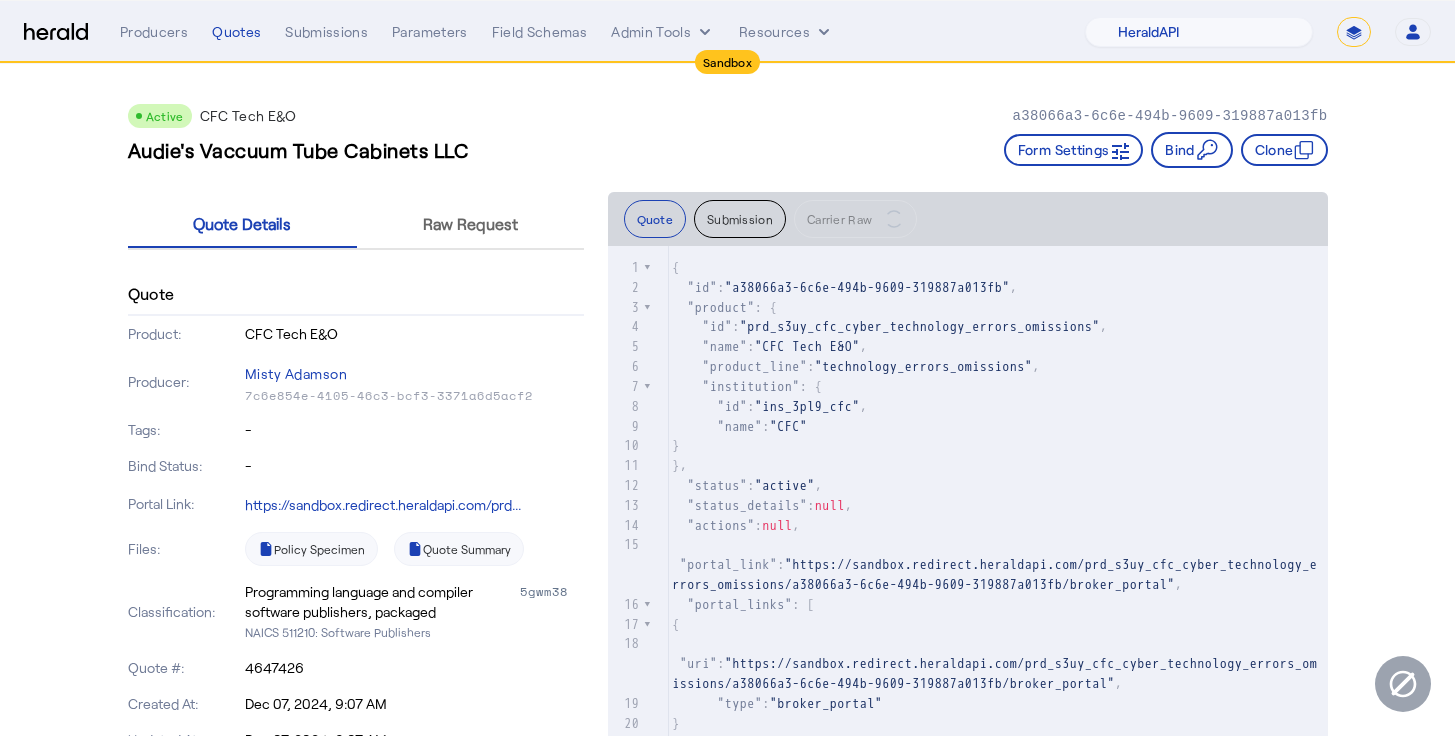 click on "Submission" 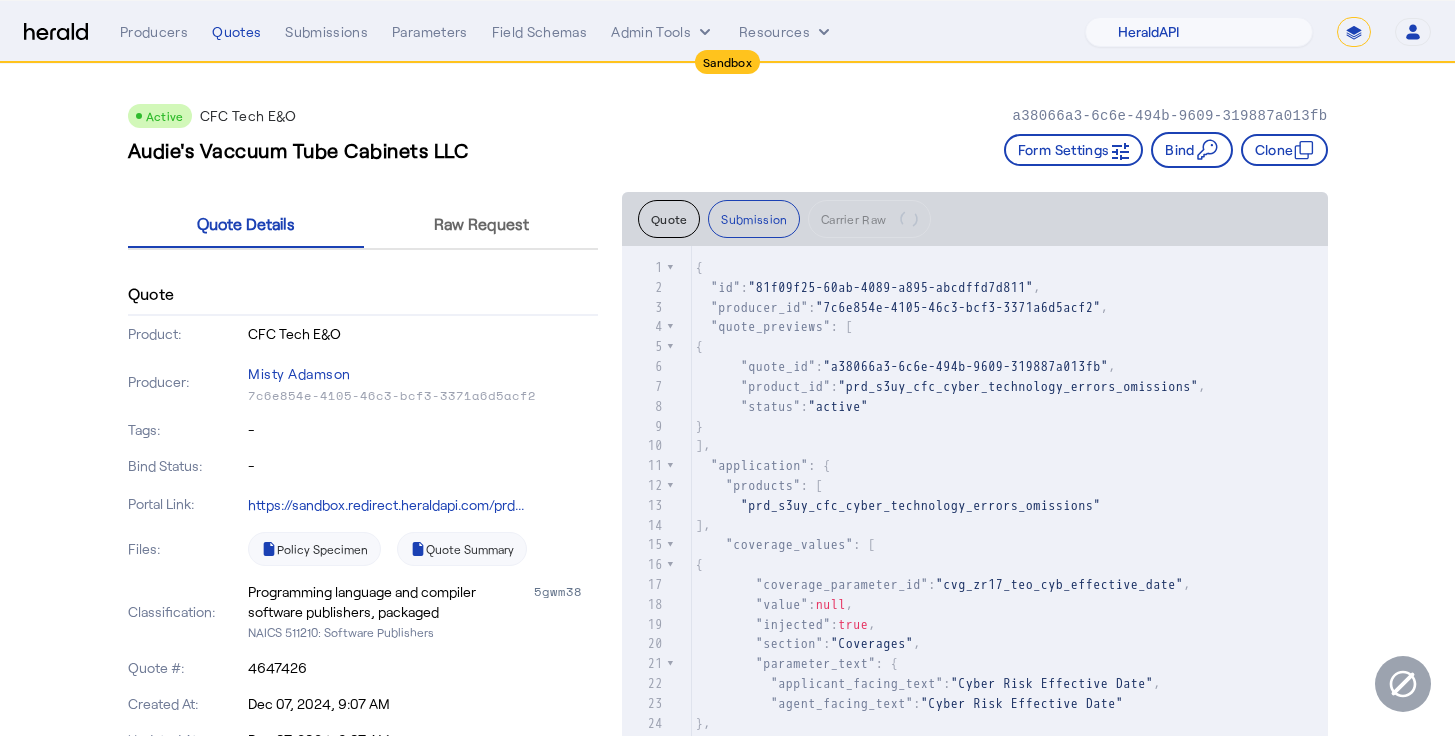 click on "Quote" 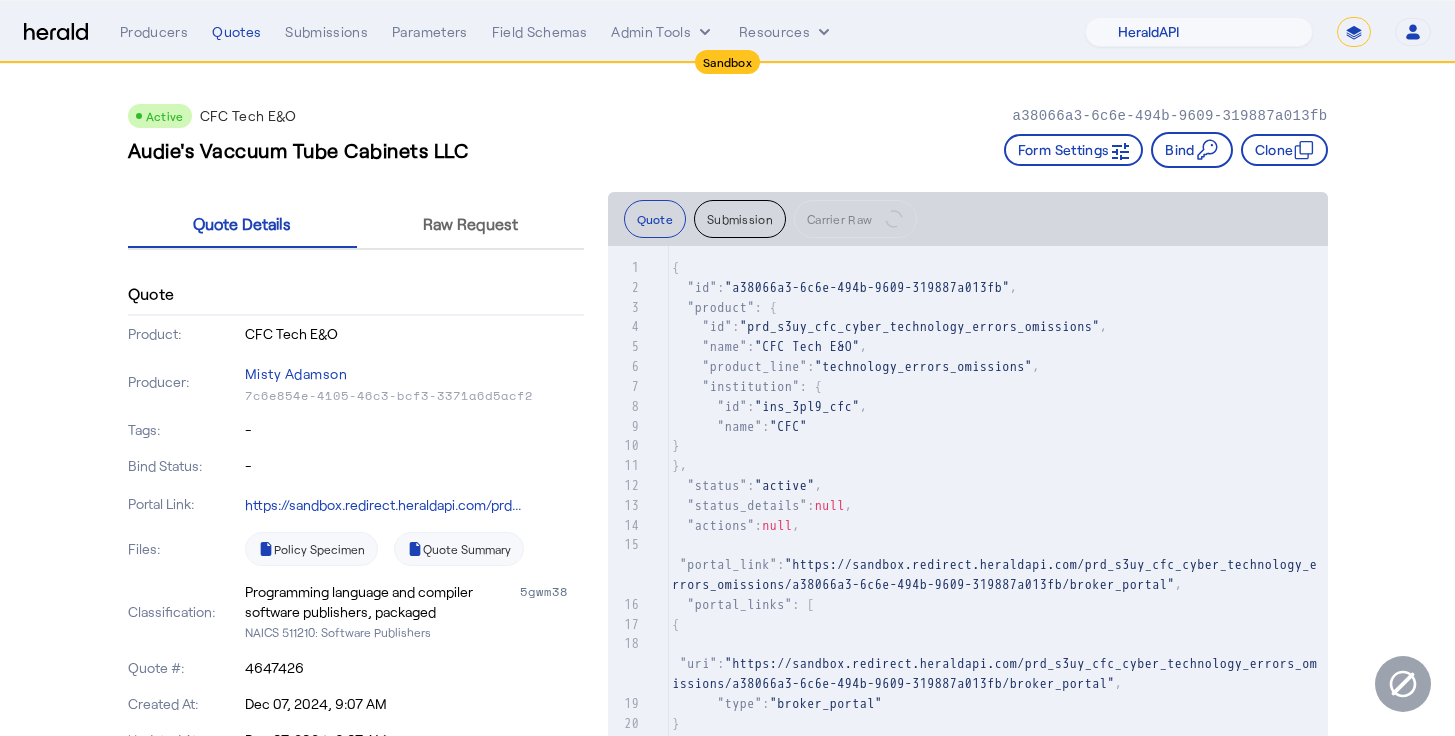 click on "Quote   Submission  Carrier Raw" 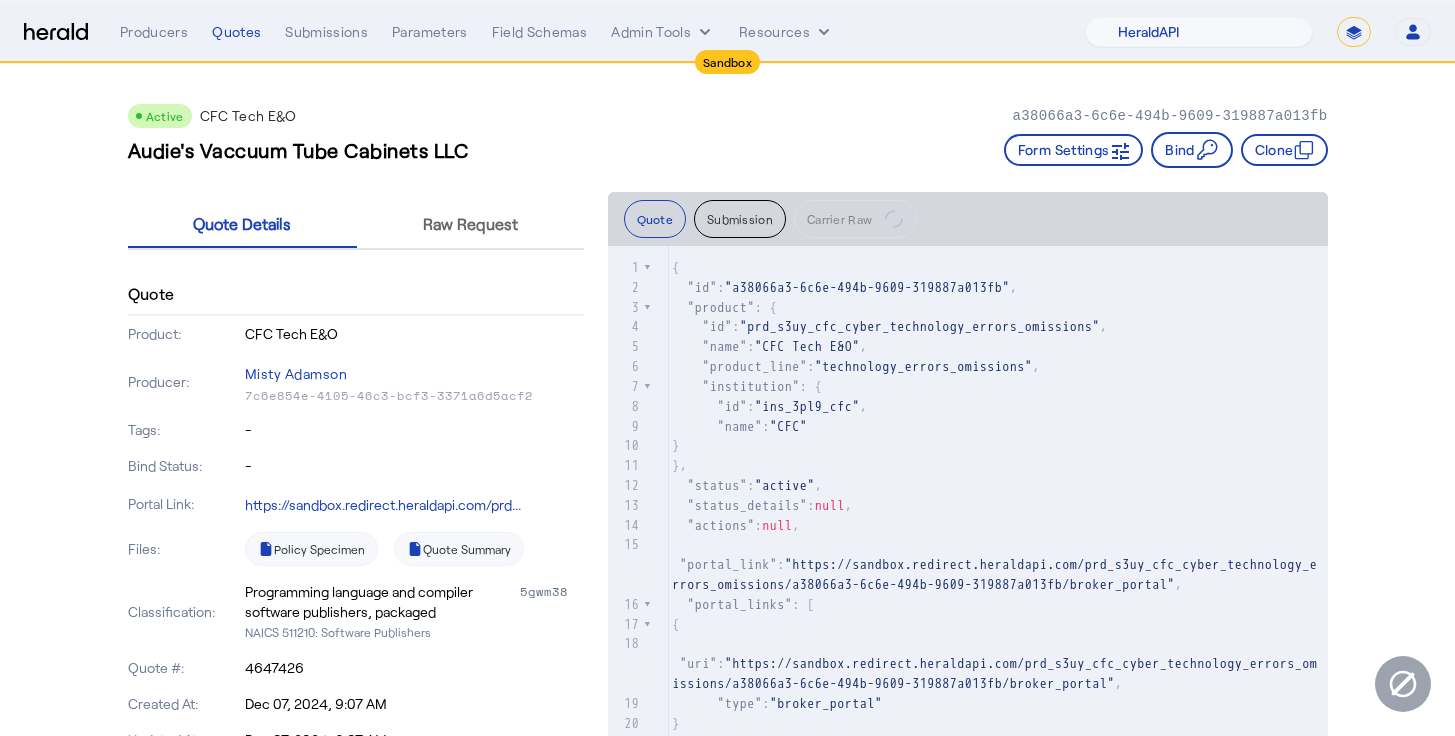 scroll, scrollTop: 737, scrollLeft: 0, axis: vertical 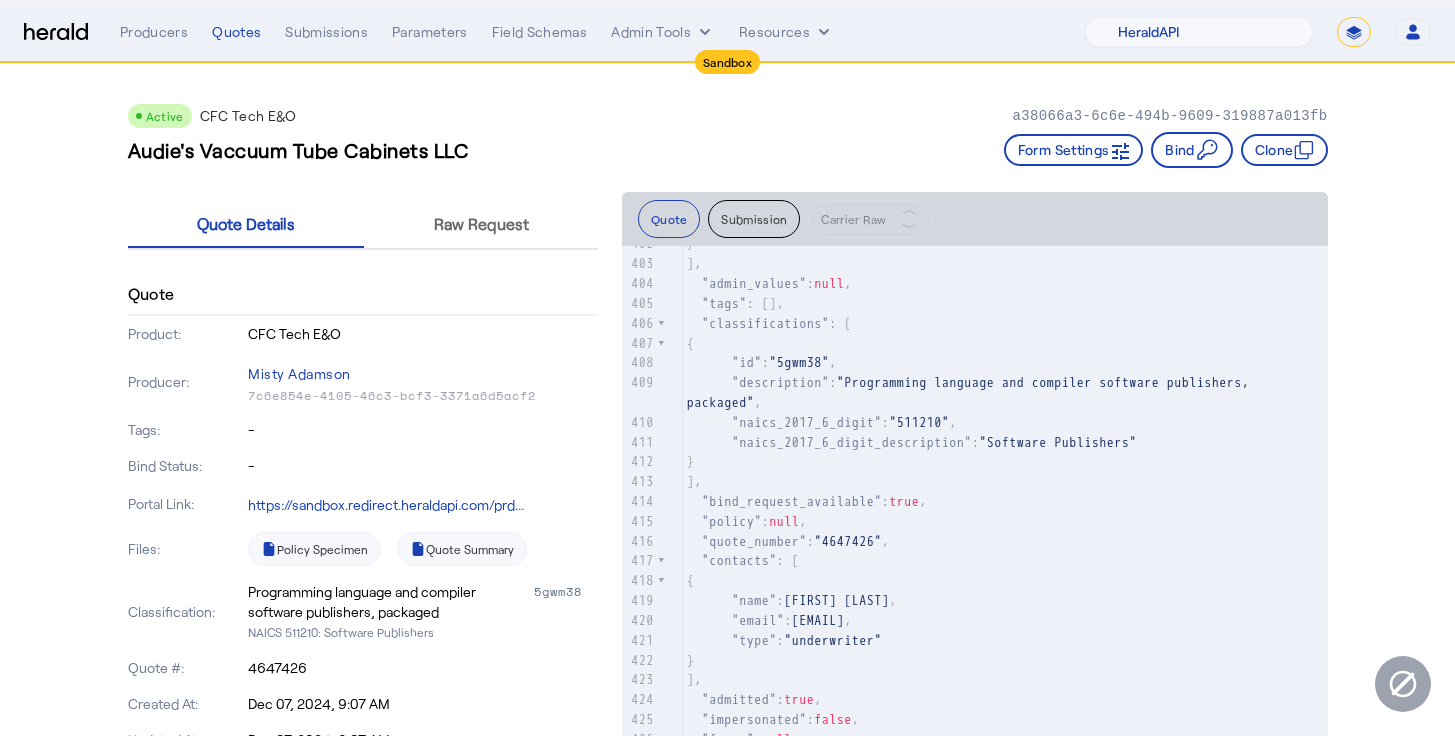 click on "]," 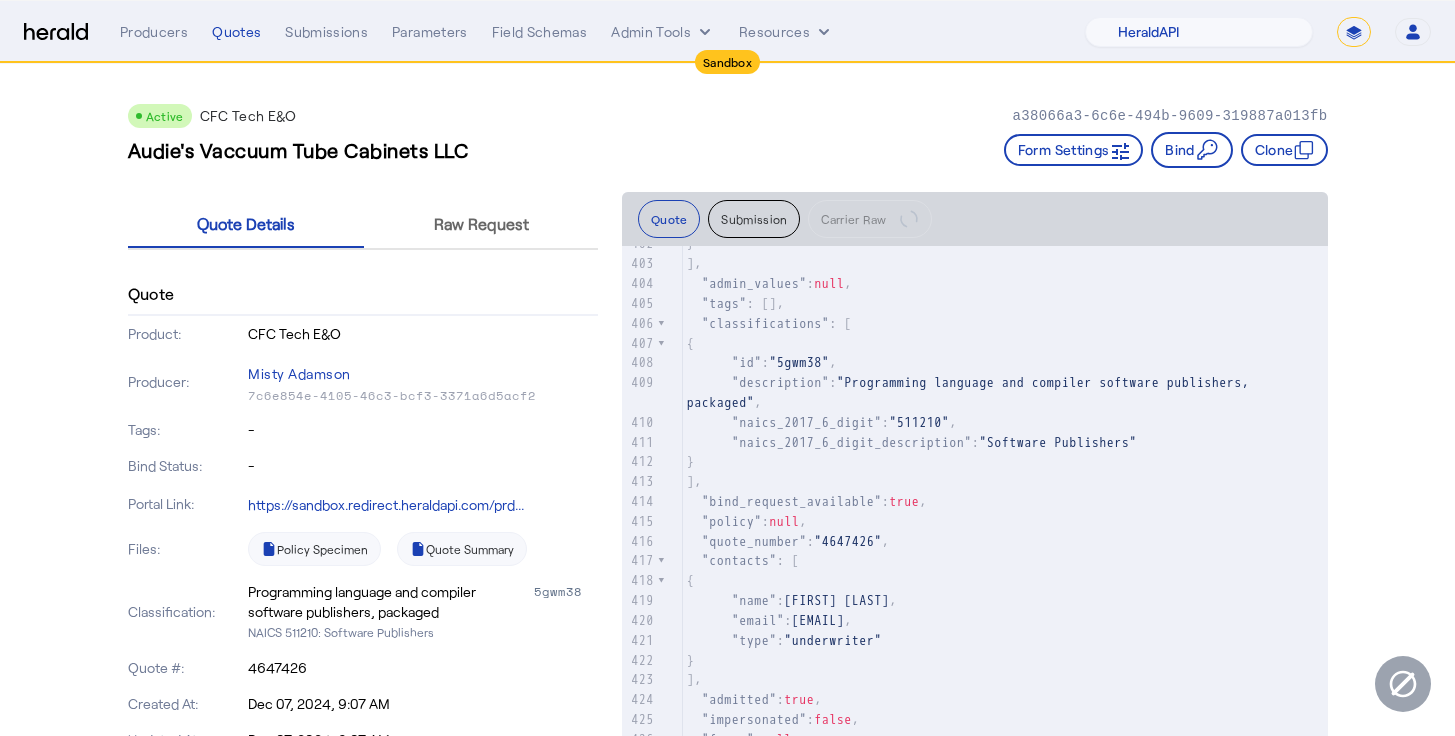 scroll, scrollTop: 2, scrollLeft: 0, axis: vertical 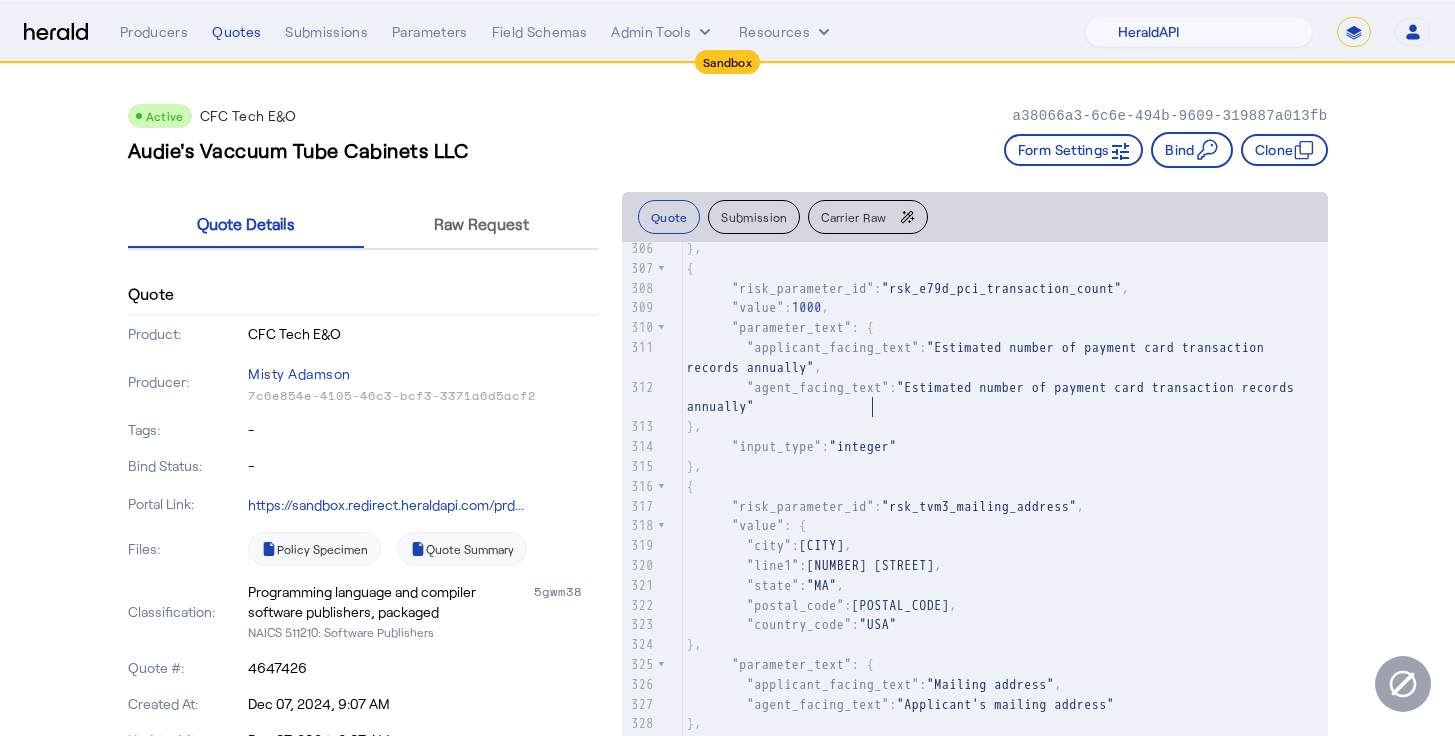 click on ""Estimated number of payment card transaction records annually"" 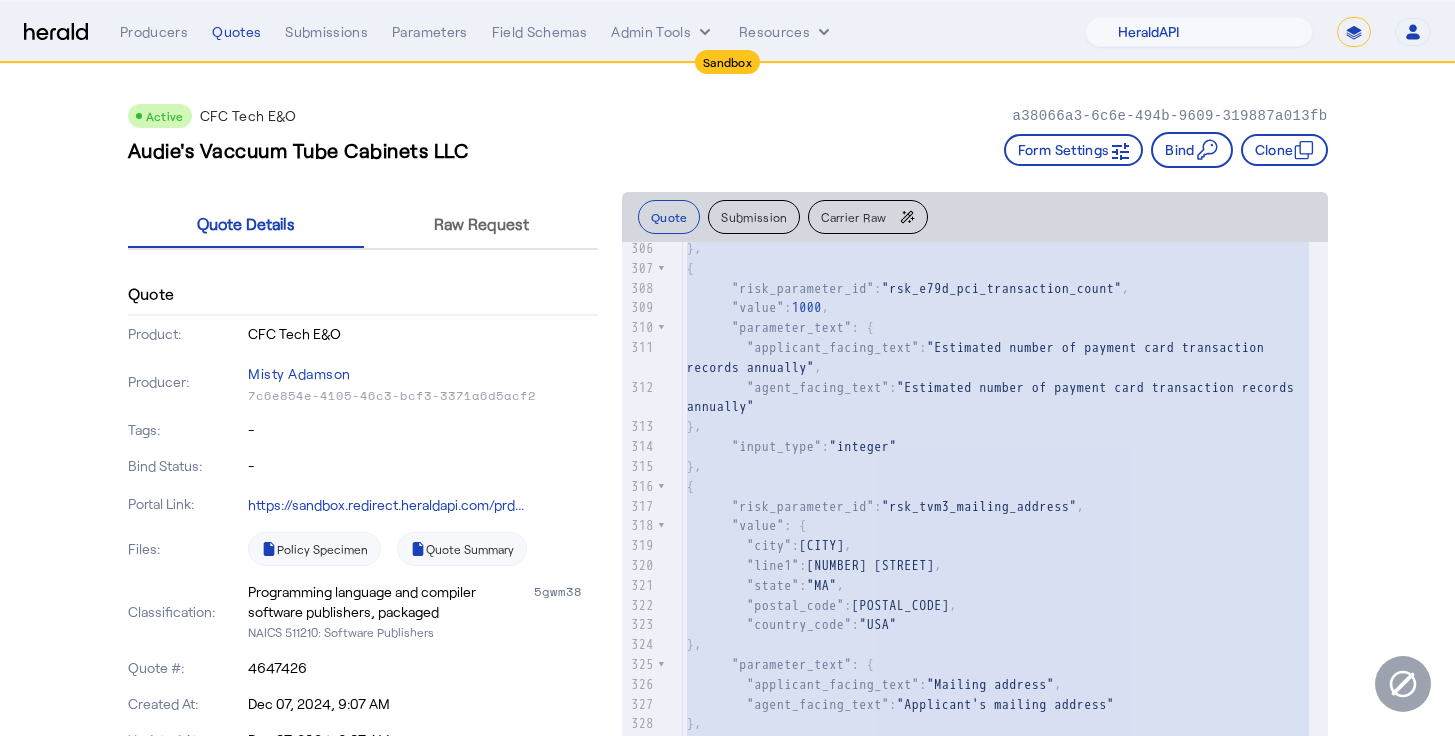 click on "Active  CFC Tech E&O   a38066a3-6c6e-494b-9609-319887a013fb" 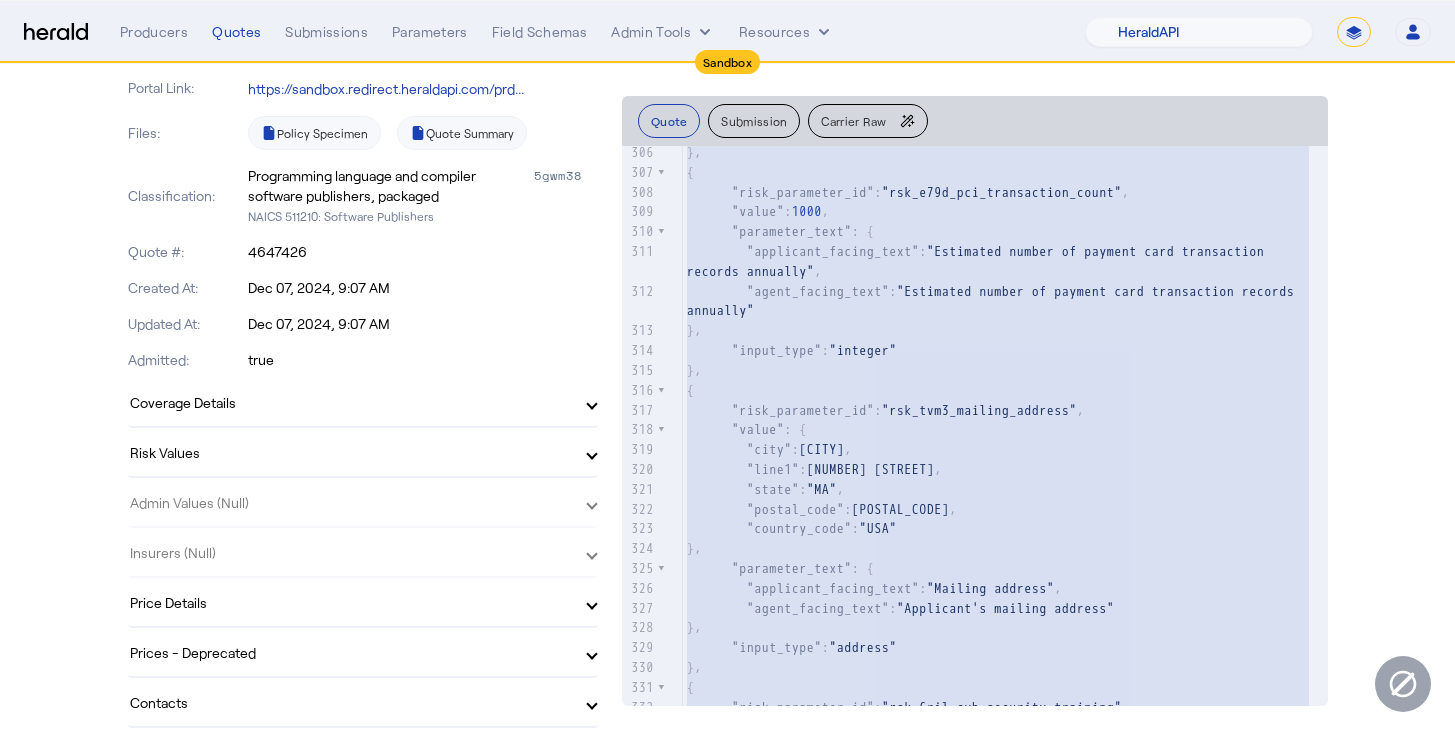 click on "Submission" 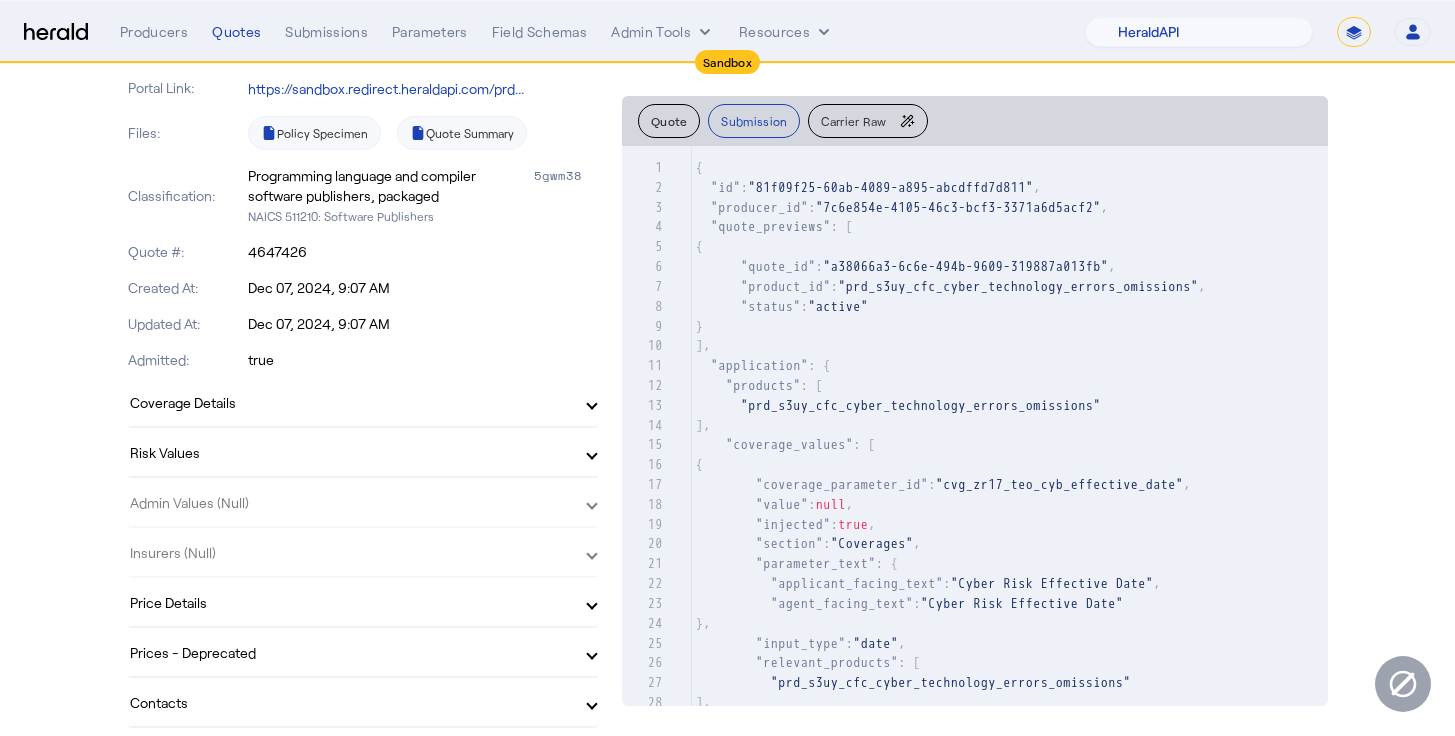 click on "Carrier Raw" 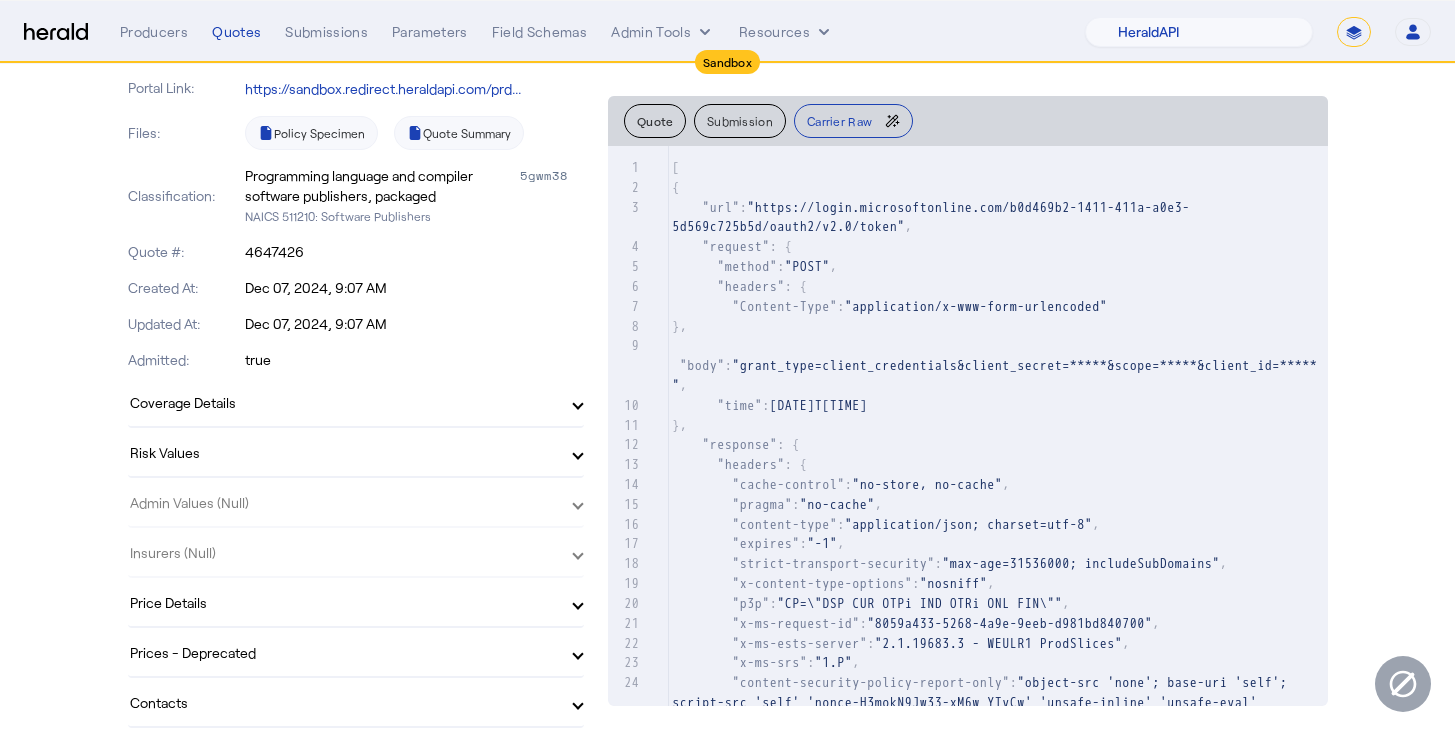 click on "Submission" 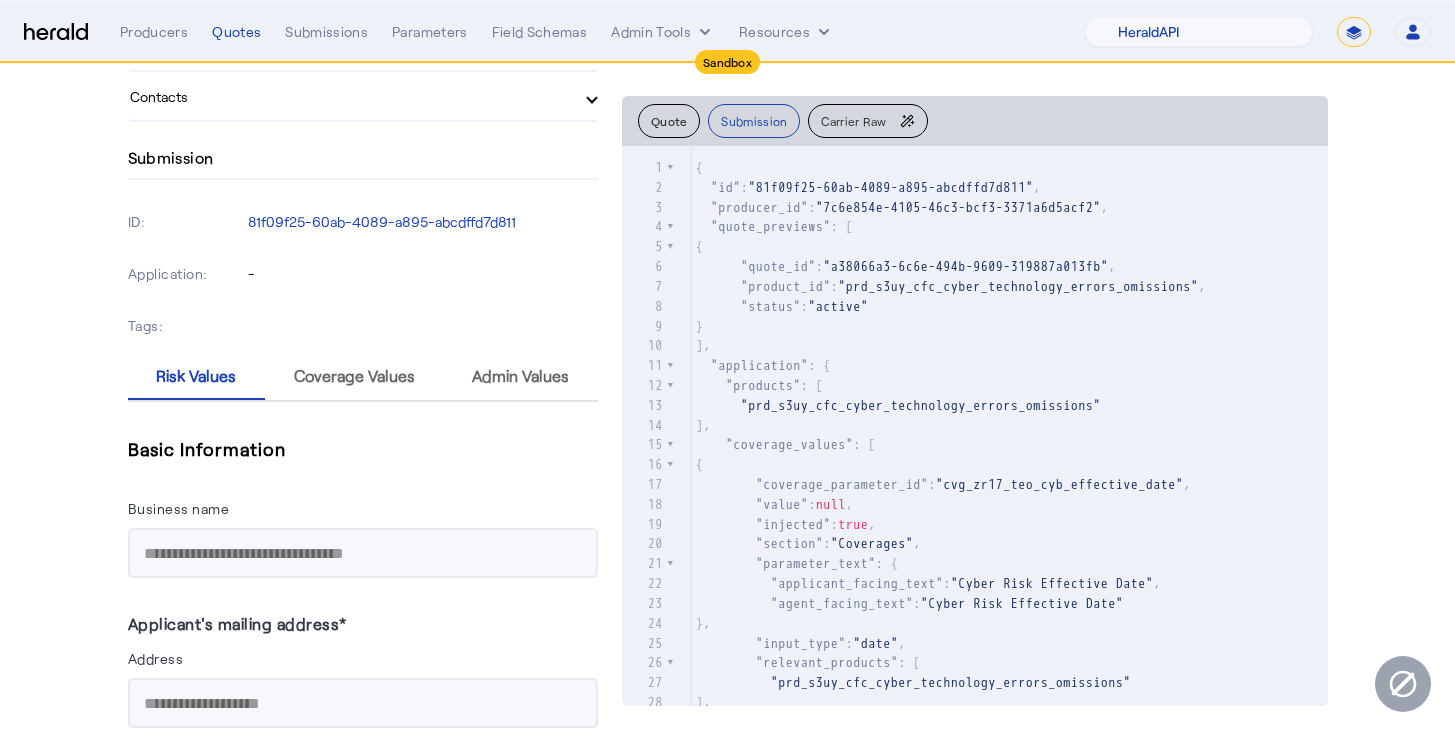 click on "-" 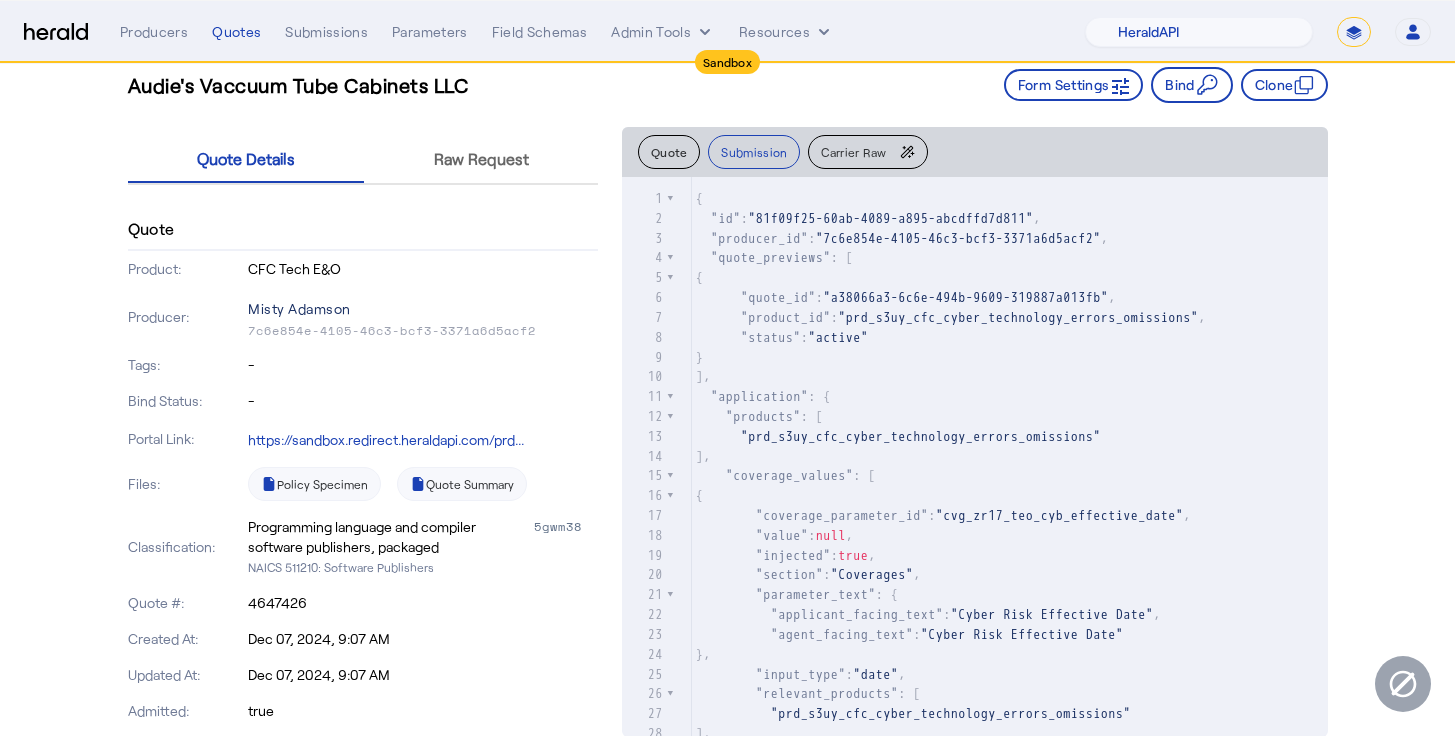 scroll, scrollTop: 0, scrollLeft: 0, axis: both 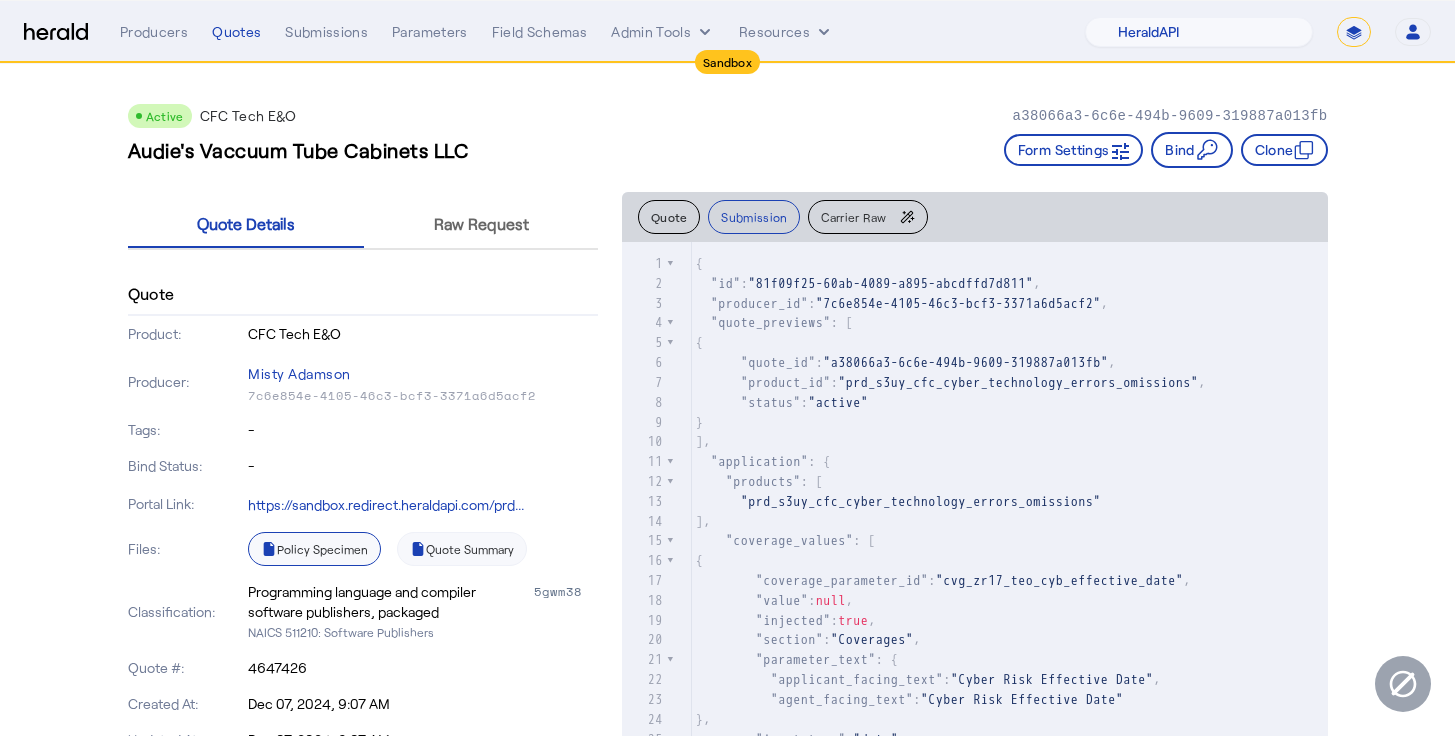 click on "Policy Specimen" 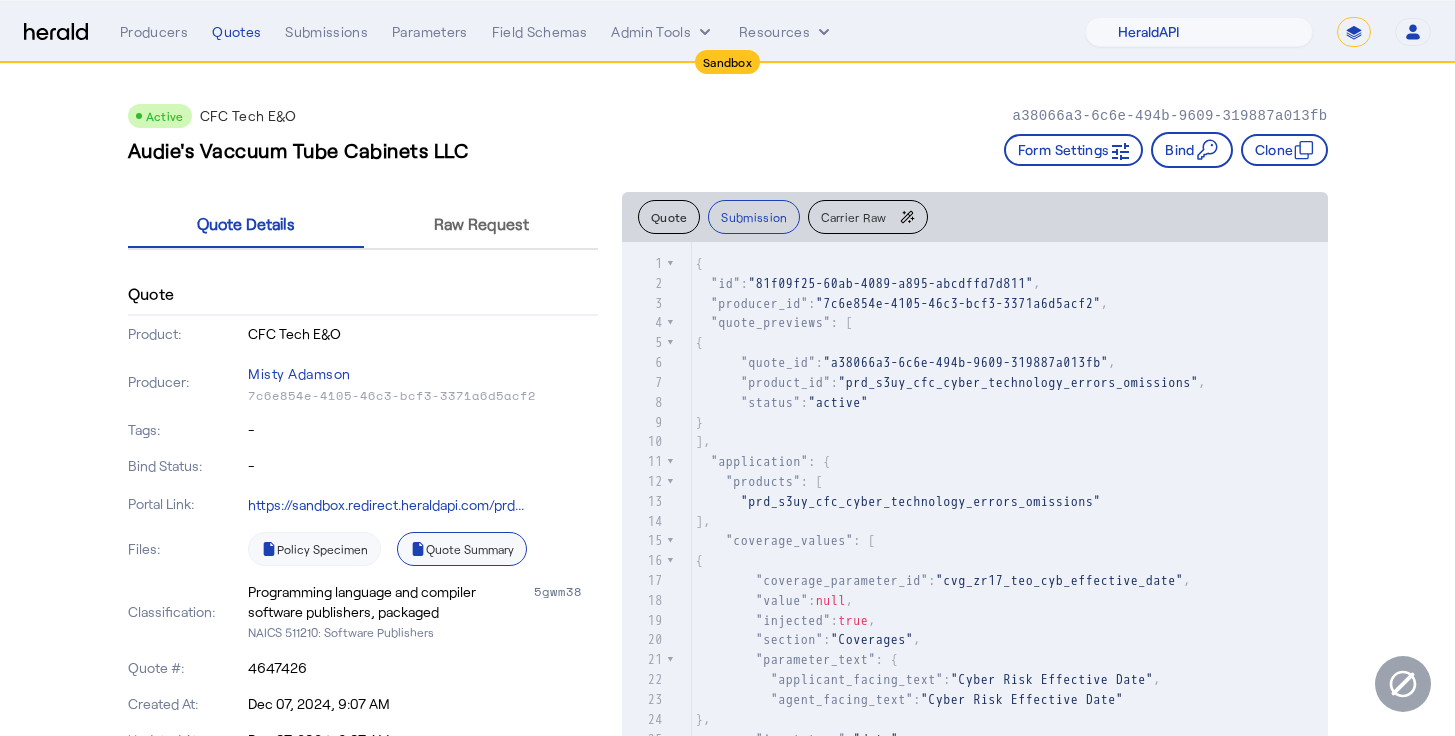click on "Quote Summary" 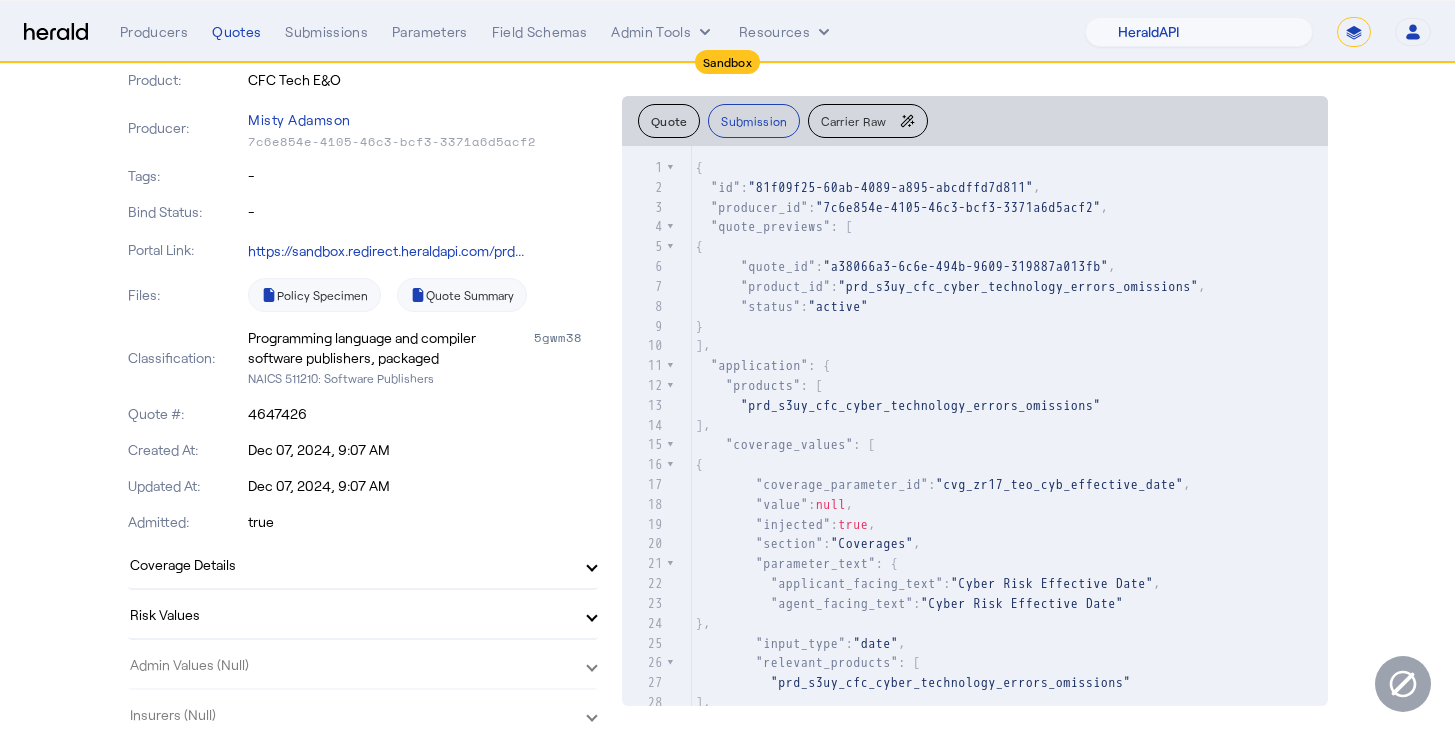 scroll, scrollTop: 932, scrollLeft: 0, axis: vertical 